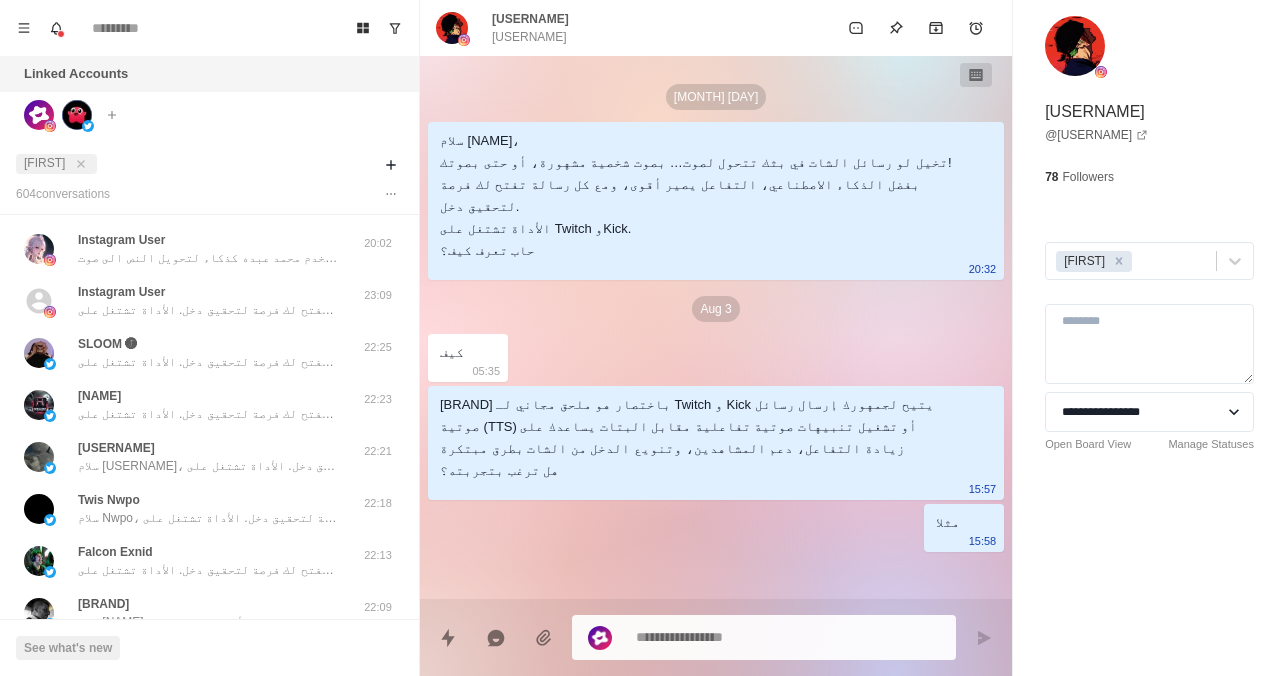 scroll, scrollTop: 0, scrollLeft: 0, axis: both 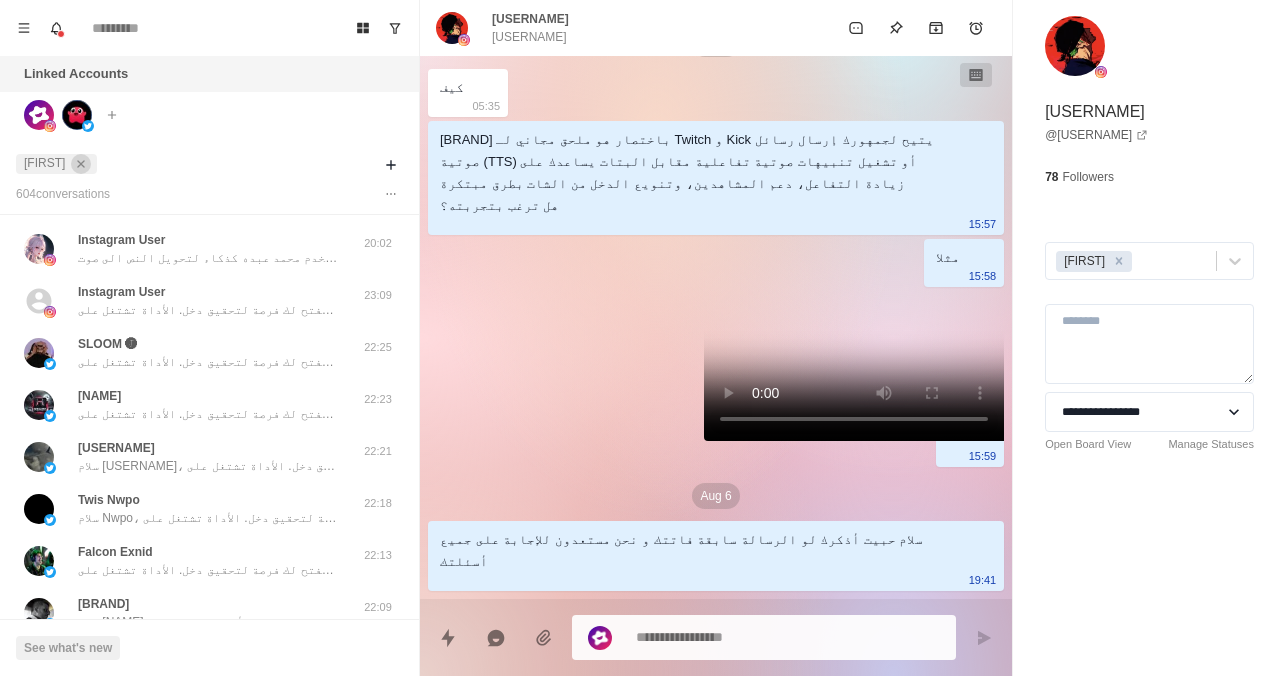click 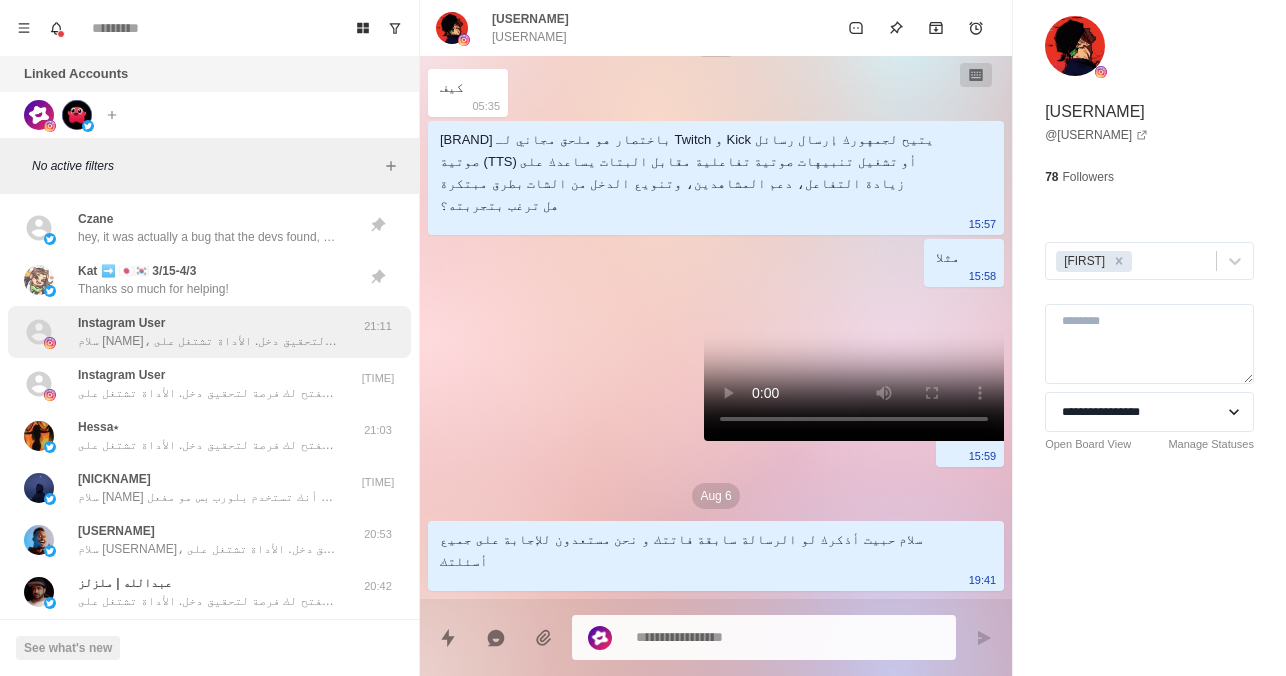 click on "سلام [NAME]،
تخيل لو رسائل الشات في بثك تتحول لصوت… بصوت شخصية مشهورة، أو حتى بصوتك!
بفضل الذكاء الاصطناعي، التفاعل يصير أقوى، ومع كل رسالة تفتح لك فرصة لتحقيق دخل.
الأداة تشتغل على Twitch وKick.
حاب تعرف كيف؟" at bounding box center (208, 341) 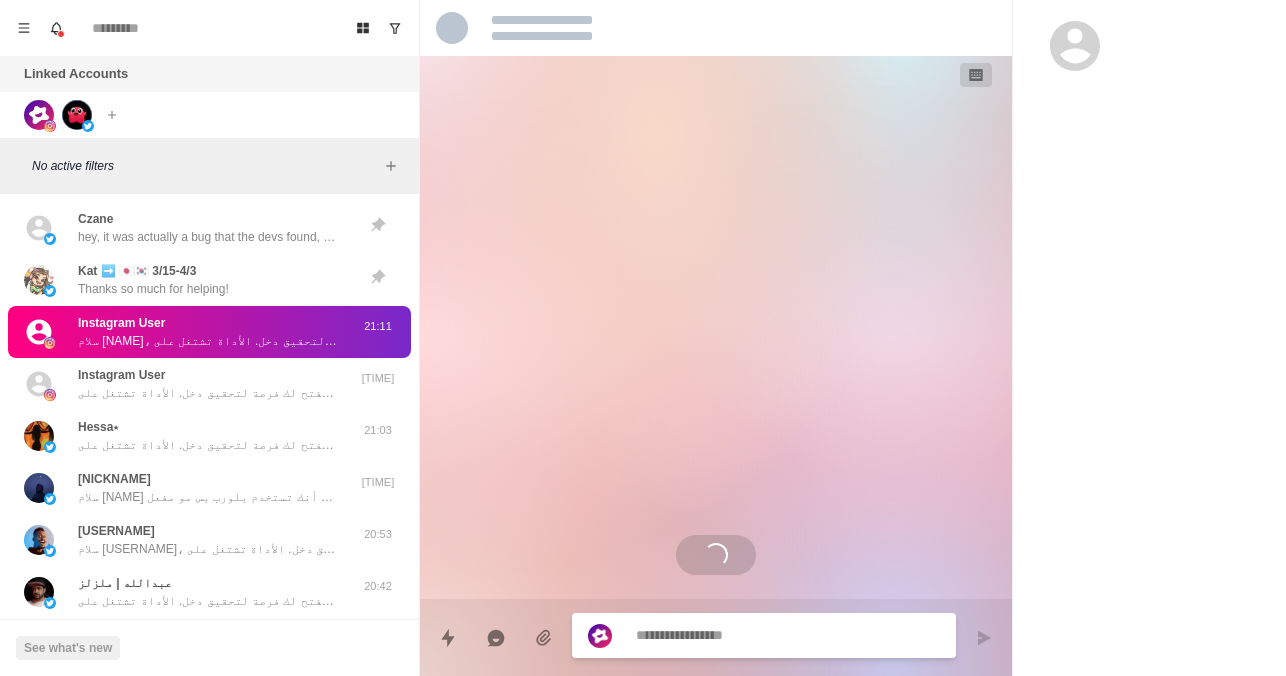 scroll, scrollTop: 0, scrollLeft: 0, axis: both 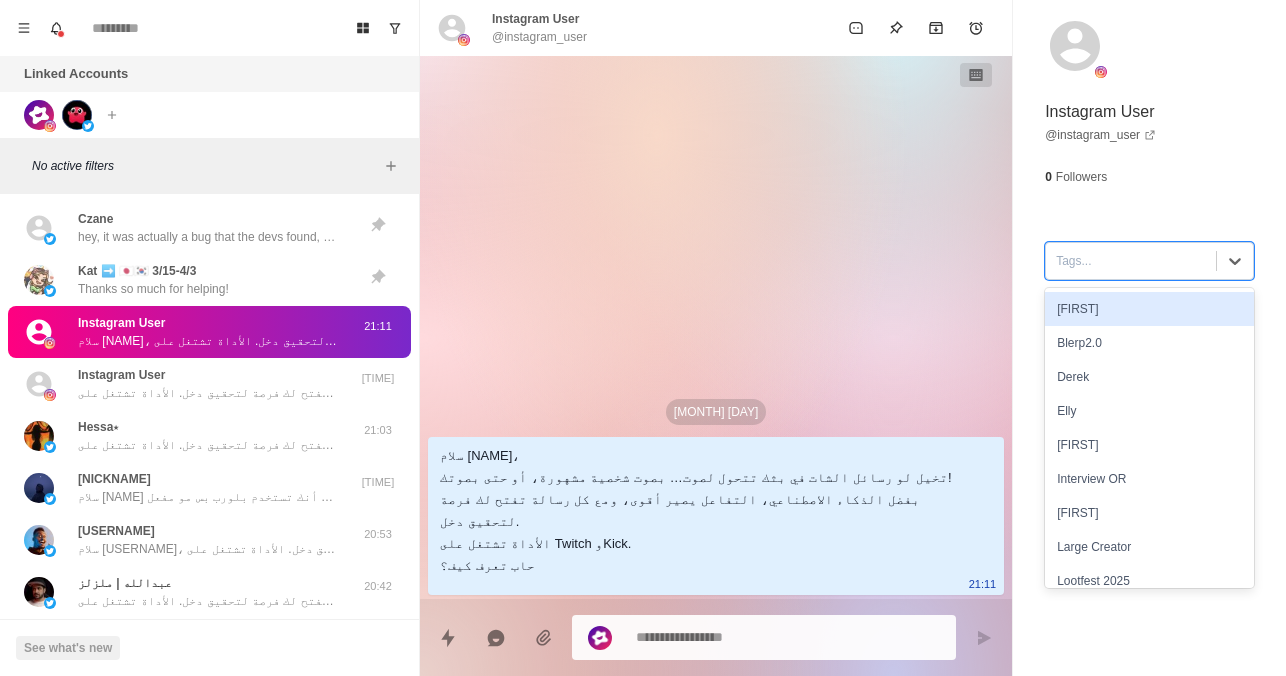 click at bounding box center [1131, 261] 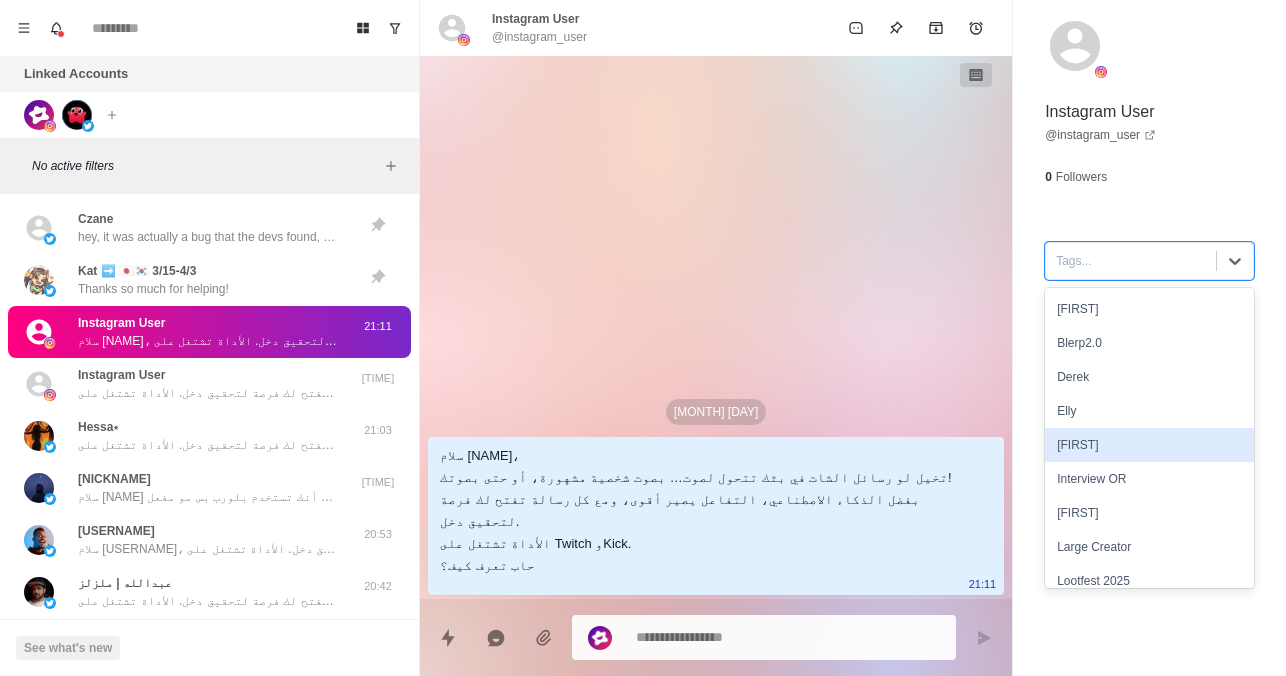 click on "[FIRST]" at bounding box center [1149, 445] 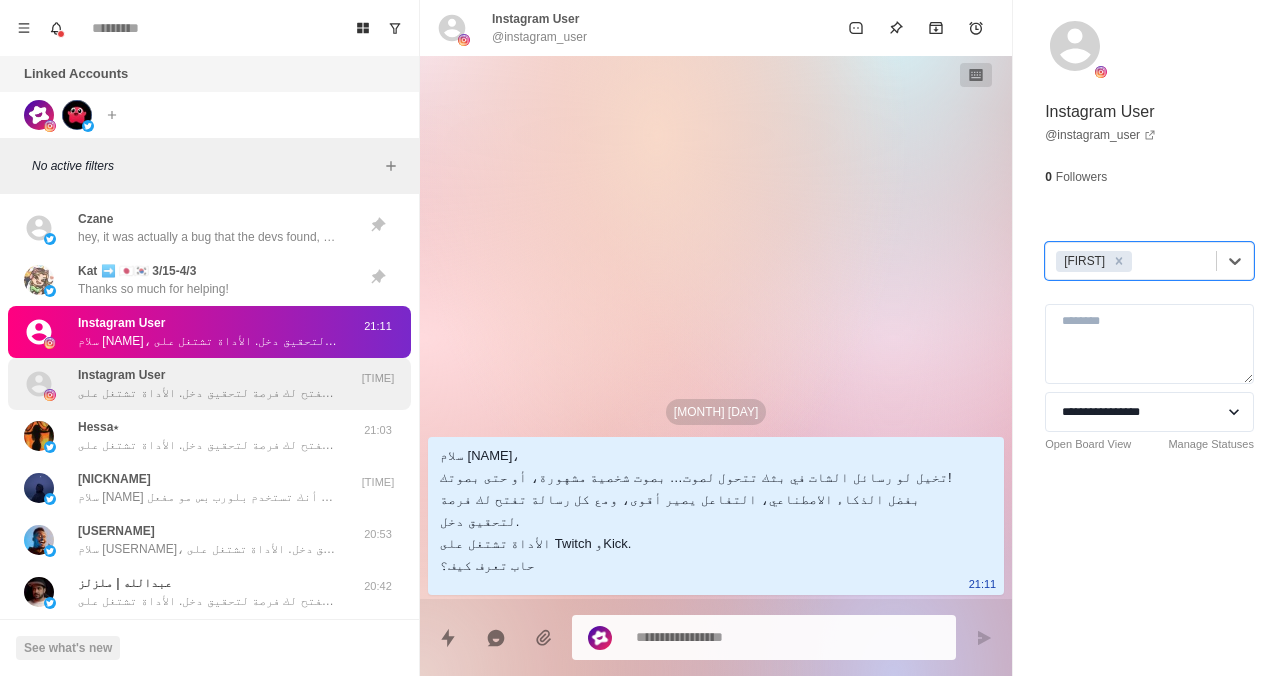 click on "Instagram User سلام عمر،
تخيل لو رسائل الشات في بثك تتحول لصوت… بصوت شخصية مشهورة، أو حتى بصوتك!
بفضل الذكاء الاصطناعي، التفاعل يصير أقوى، ومع كل رسالة تفتح لك فرصة لتحقيق دخل.
الأداة تشتغل على Twitch وKick.
حاب تعرف كيف؟" at bounding box center (208, 384) 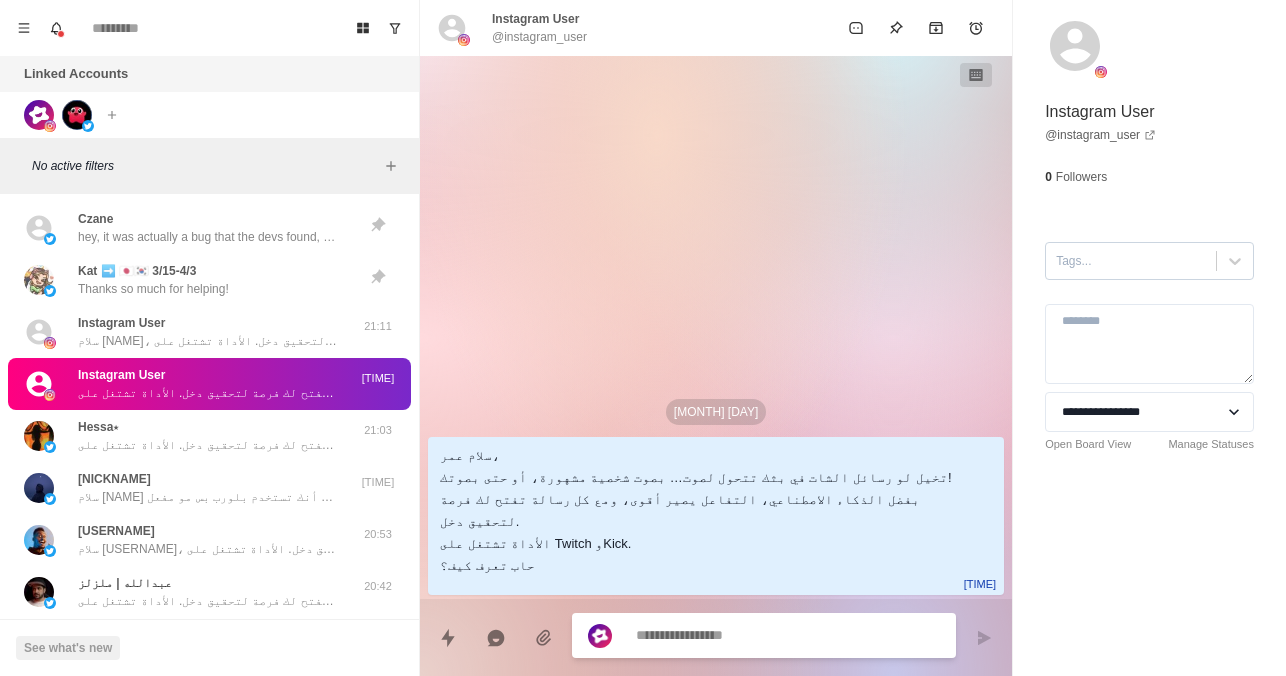 click at bounding box center (1131, 261) 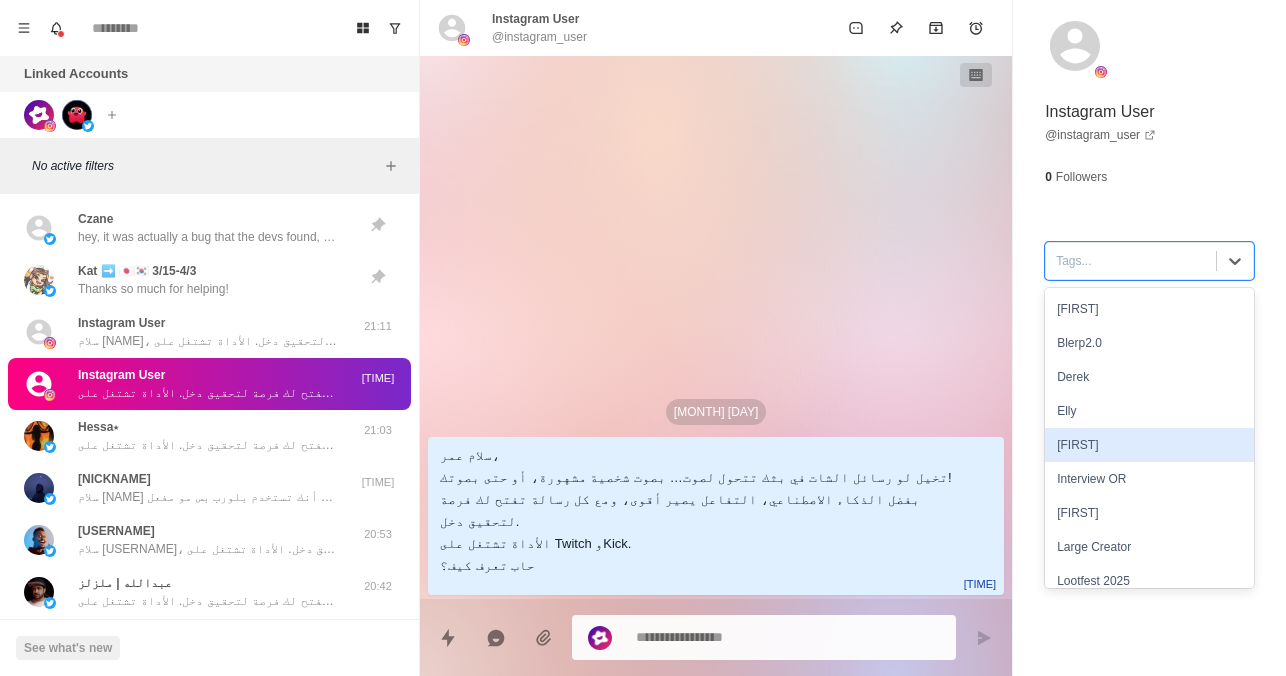 click on "[FIRST]" at bounding box center (1149, 445) 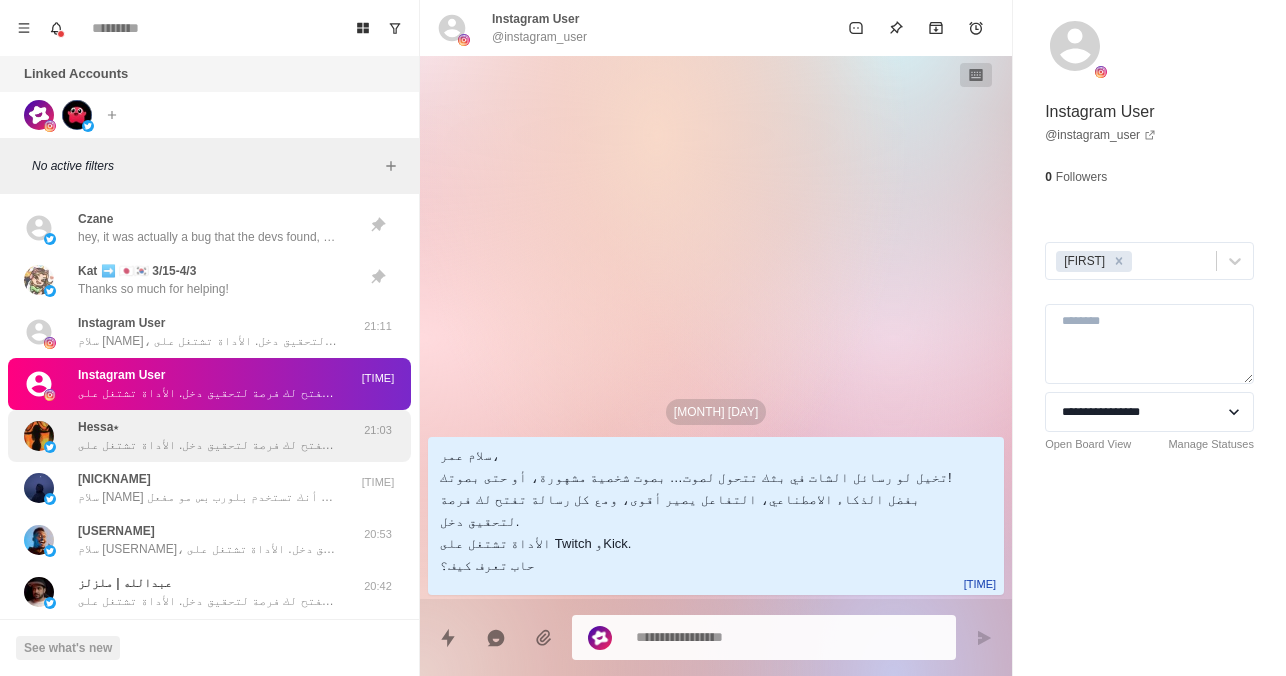 click on "Hessa⋆ سلام حصه،
تخيّلي لو رسائل الشات في بثك تتحوّل لصوت… بصوت شخصية مشهورة، أو حتى بصوتك إنتِ!
بفضل الذكاء الاصطناعي، التفاعل يصير أقوى، ومع كل رسالة تفتح لك فرصة لتحقيق دخل.
الأداة تشتغل على Twitch وKick.
حابّة تعرفين كيف؟" at bounding box center [208, 436] 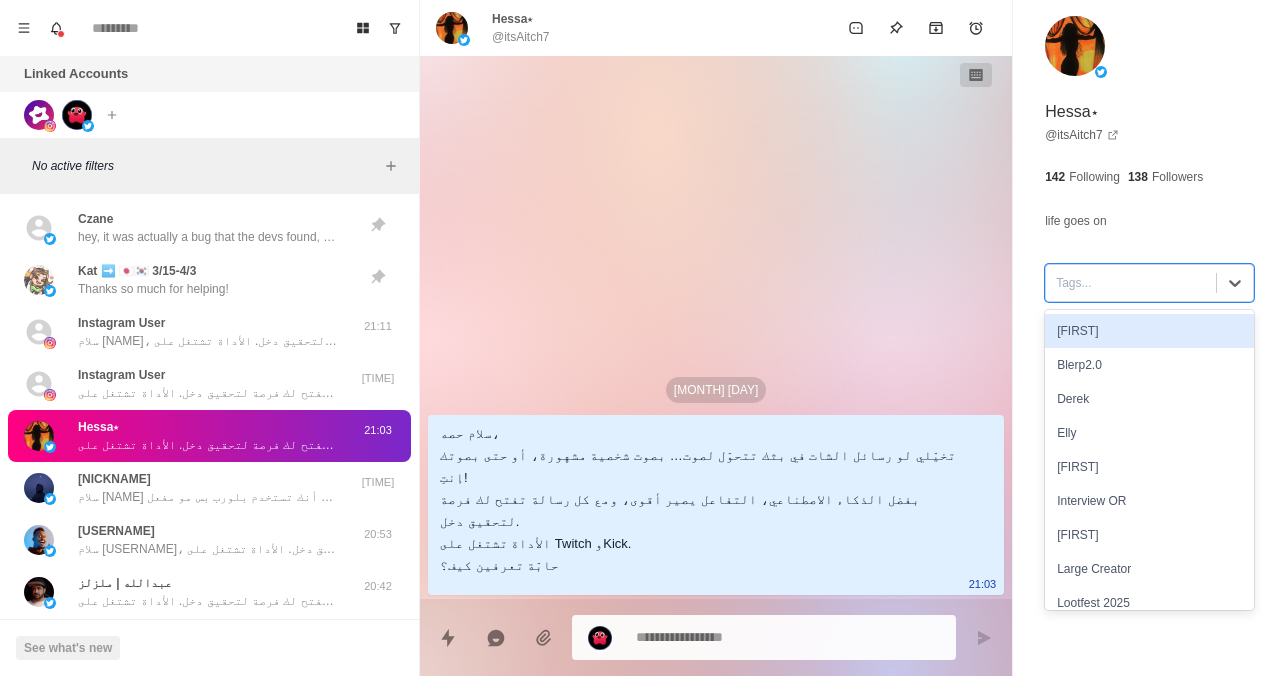 click at bounding box center [1131, 283] 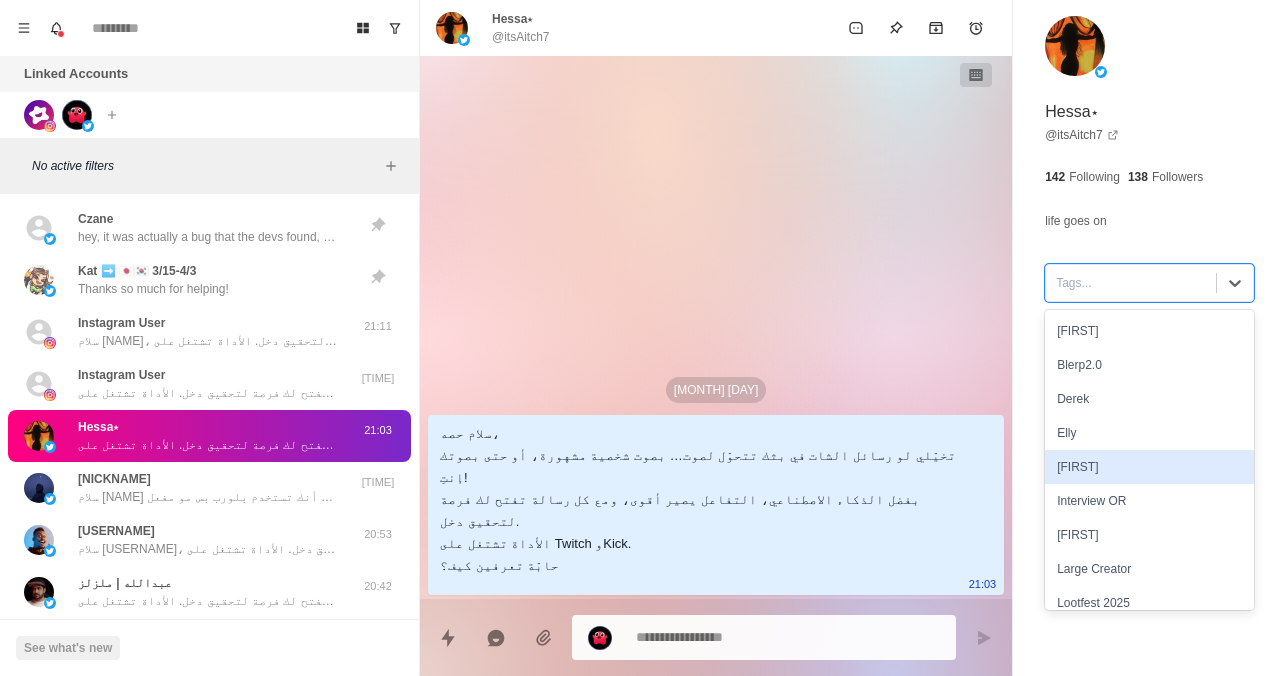 click on "[FIRST]" at bounding box center [1149, 467] 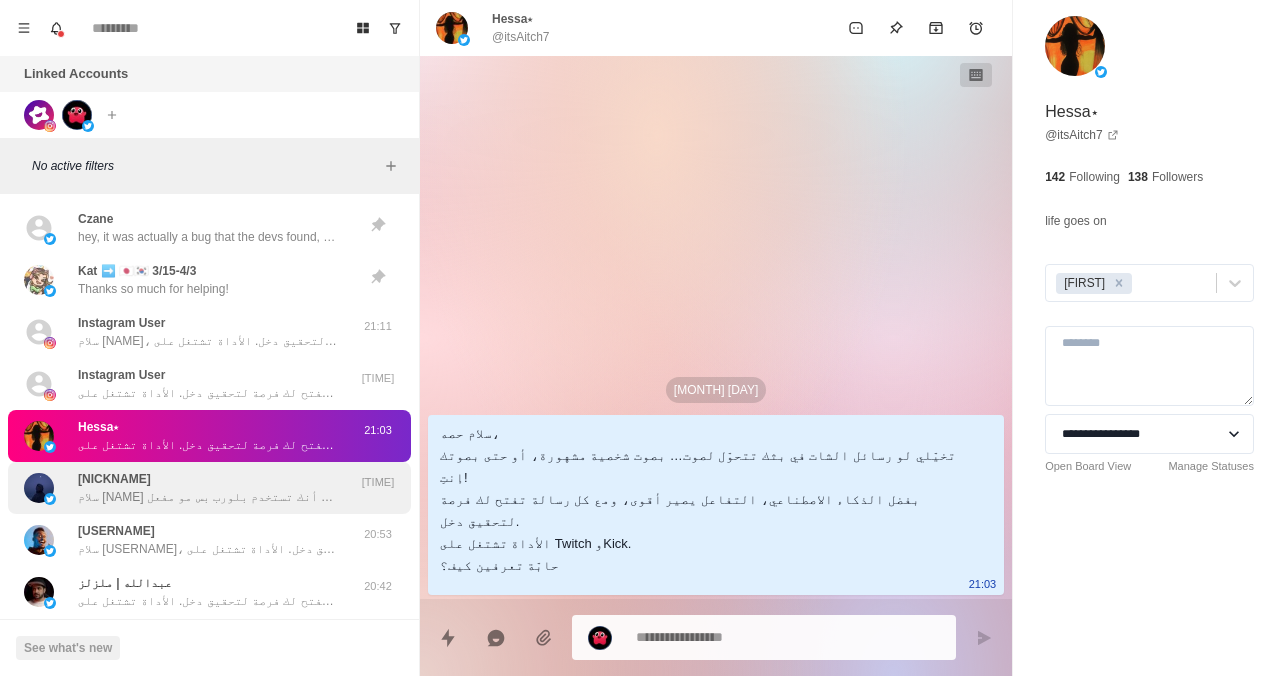 click on "iMx7 سلام مازن رأينا أنك تستخدم بلورب بس مو مفعل browser source في ال OBS أو streamlabs... حبينا نسأل لو تحتاج مساعدة او عندك أسئلة لاستخدام بلورب" at bounding box center (208, 488) 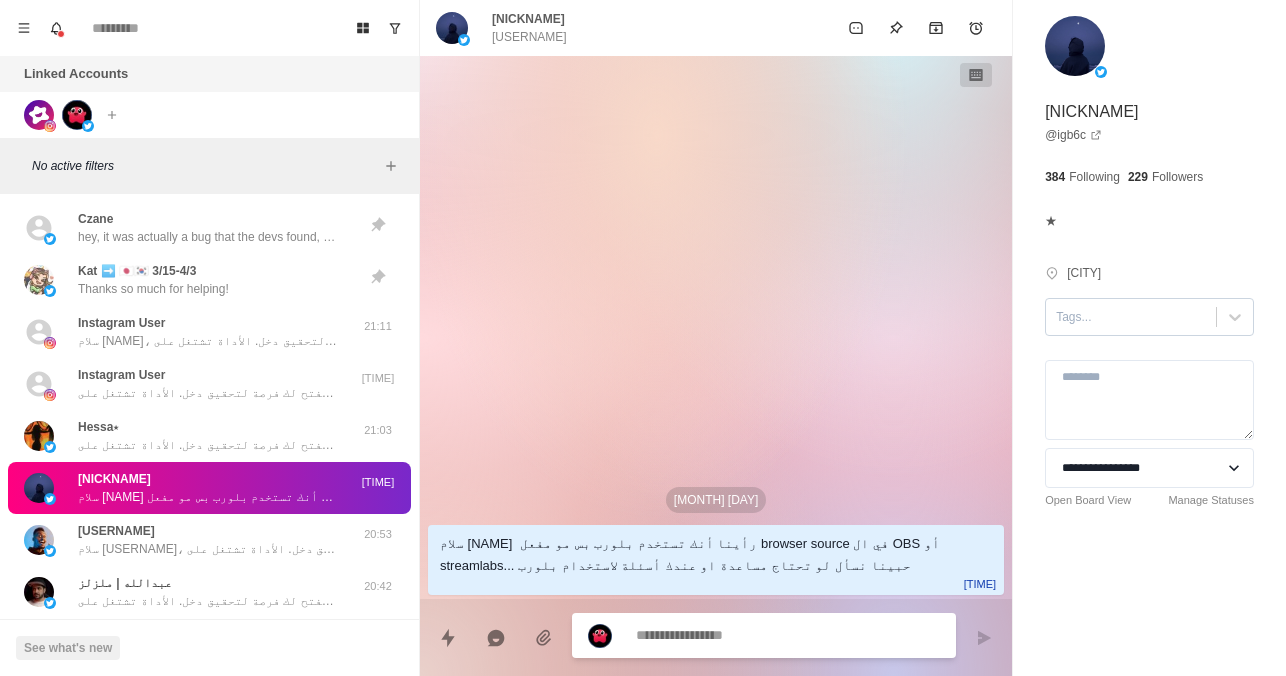 click at bounding box center [1131, 317] 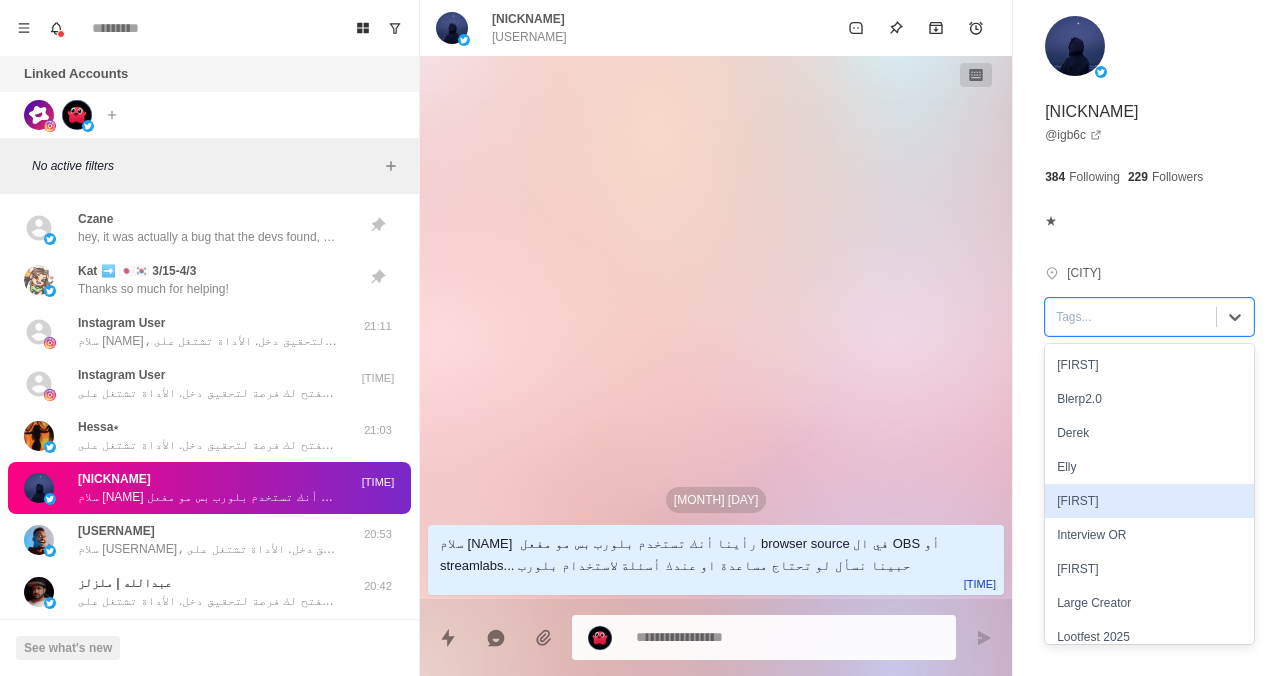 click on "[FIRST]" at bounding box center (1149, 501) 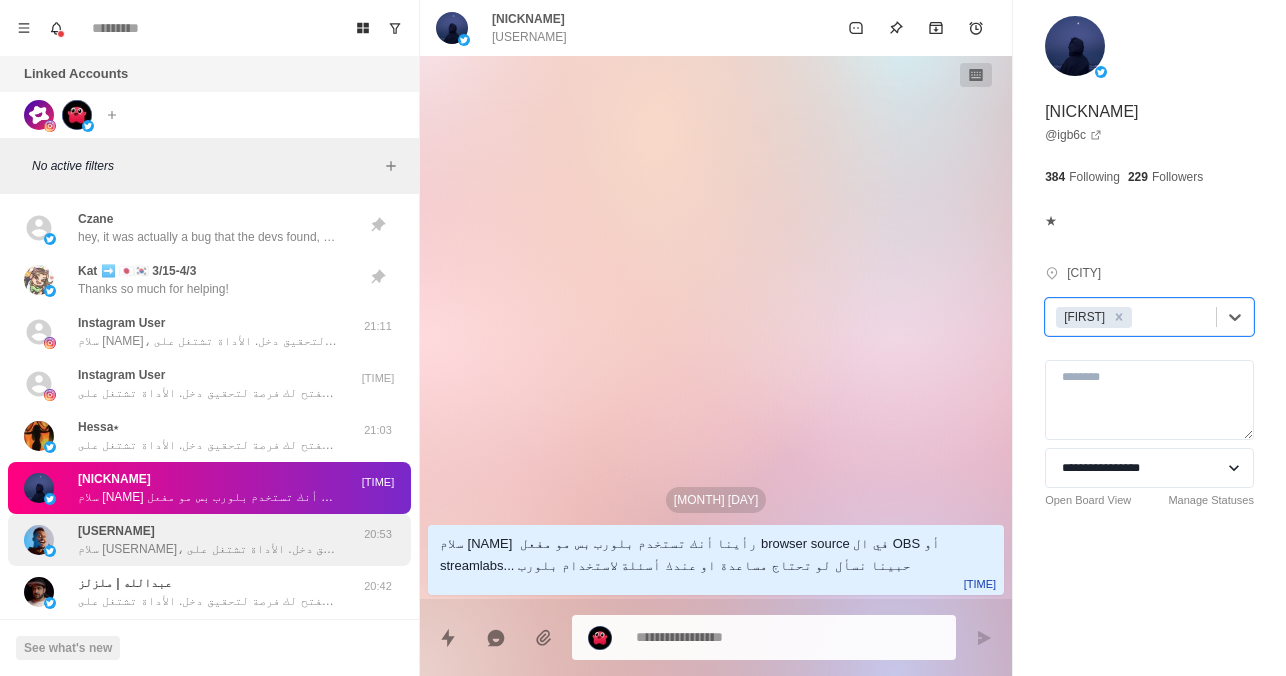 click on "[USERNAME] | Safah9 سلام [USERNAME]،
تخيل لو رسائل الشات في بثك تتحول لصوت… بصوت شخصية مشهورة، أو حتى بصوتك!
بفضل الذكاء الاصطناعي، التفاعل يصير أقوى، ومع كل رسالة تفتح لك فرصة لتحقيق دخل.
الأداة تشتغل على Twitch وKick.
حاب تعرف كيف؟" at bounding box center [208, 540] 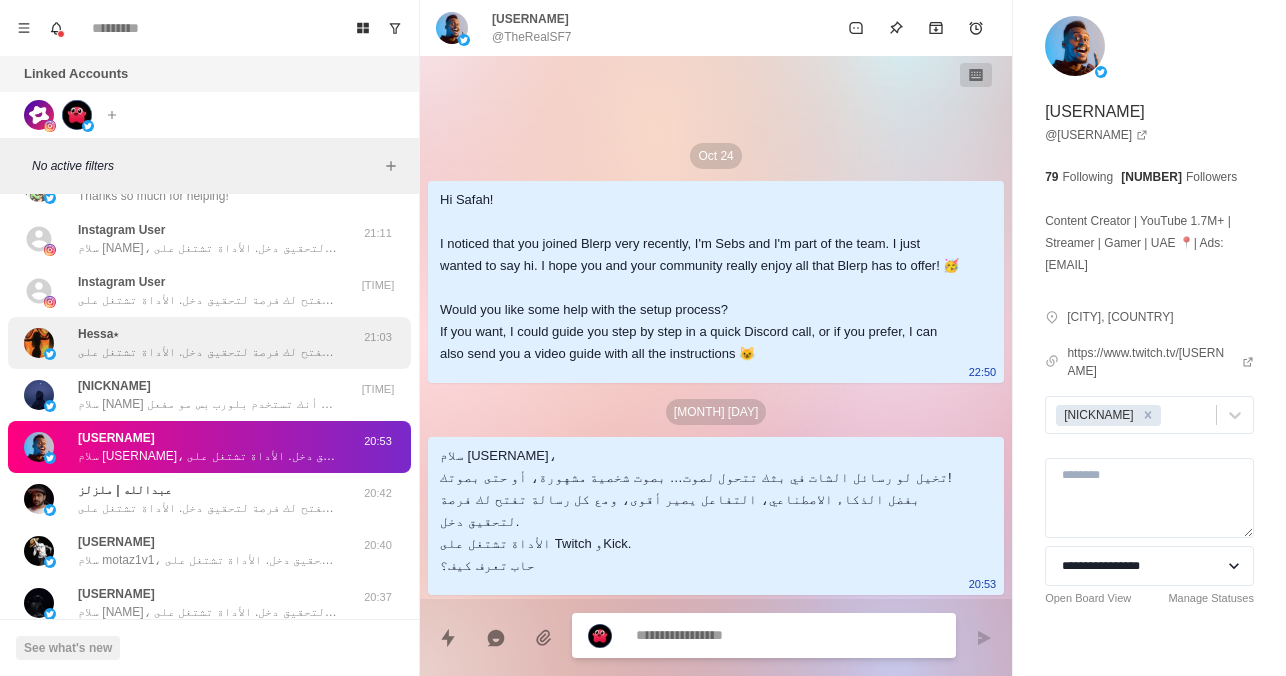 scroll, scrollTop: 96, scrollLeft: 0, axis: vertical 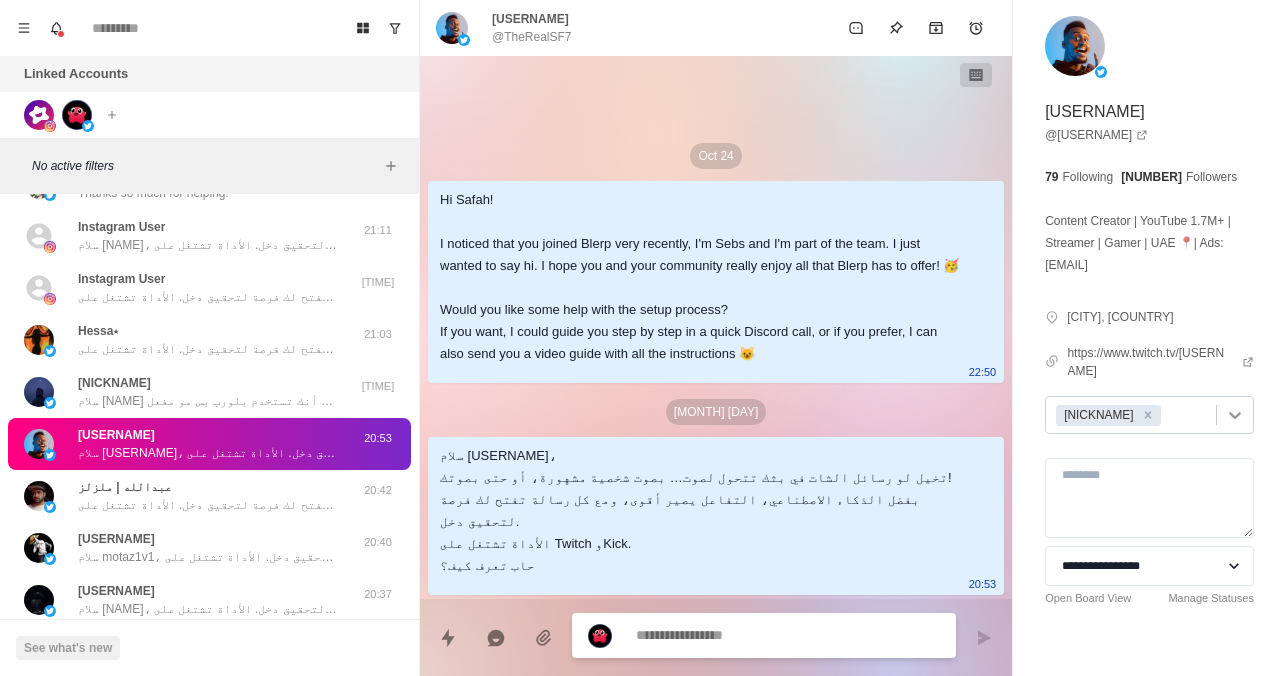 click 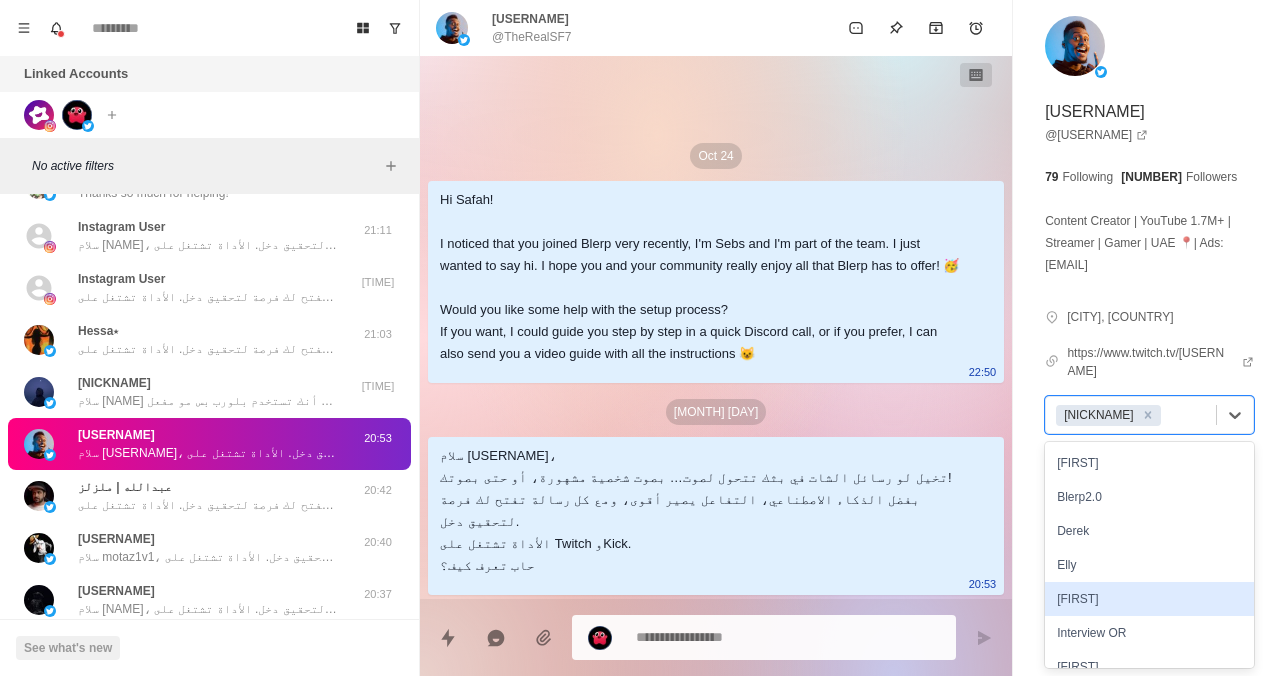 click on "[FIRST]" at bounding box center [1149, 599] 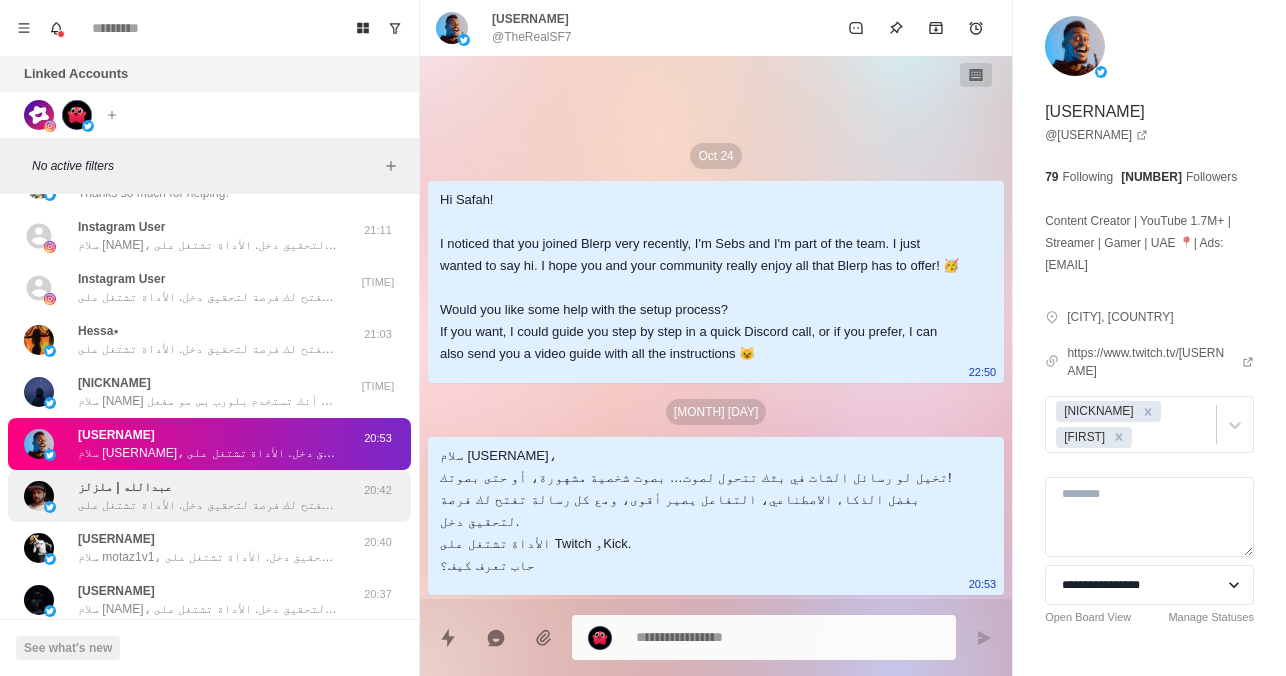 click on "عبدالله | ملزلز سلام عبدالله،
تخيل لو رسائل الشات في بثك تتحول لصوت… بصوت شخصية مشهورة، أو حتى بصوتك!
بفضل الذكاء الاصطناعي، التفاعل يصير أقوى، ومع كل رسالة تفتح لك فرصة لتحقيق دخل.
الأداة تشتغل على Twitch وKick.
حاب تعرف كيف؟" at bounding box center (208, 496) 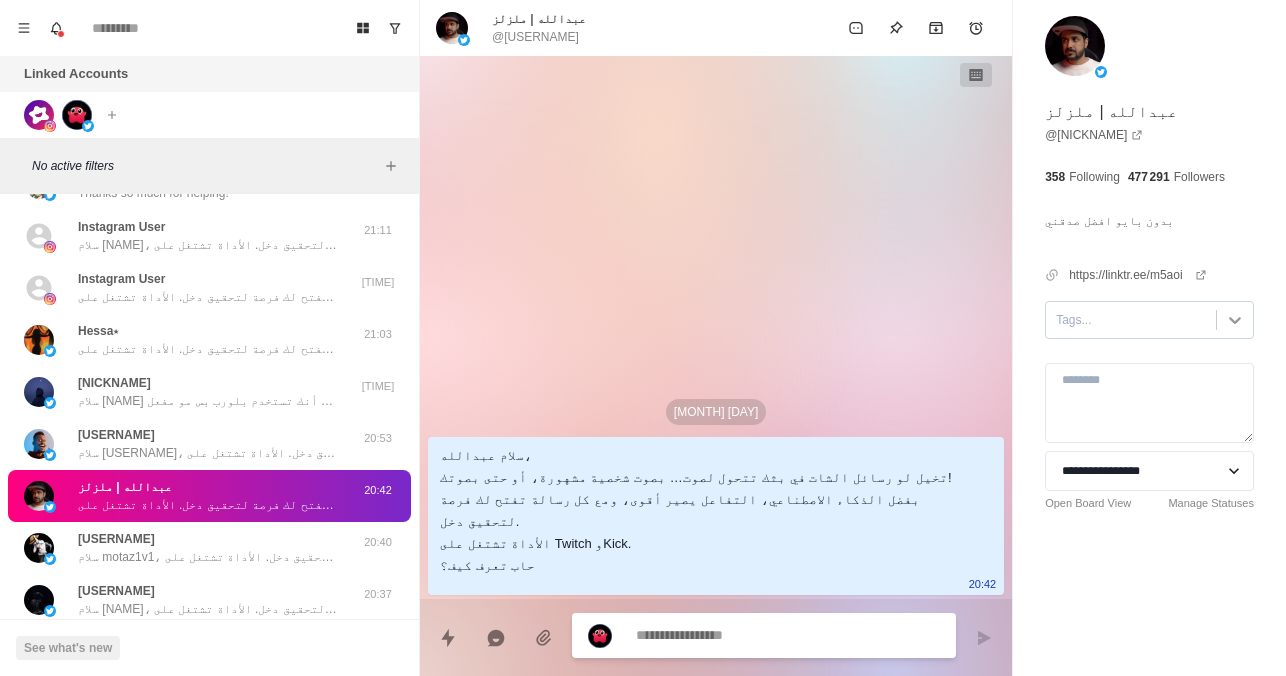 click 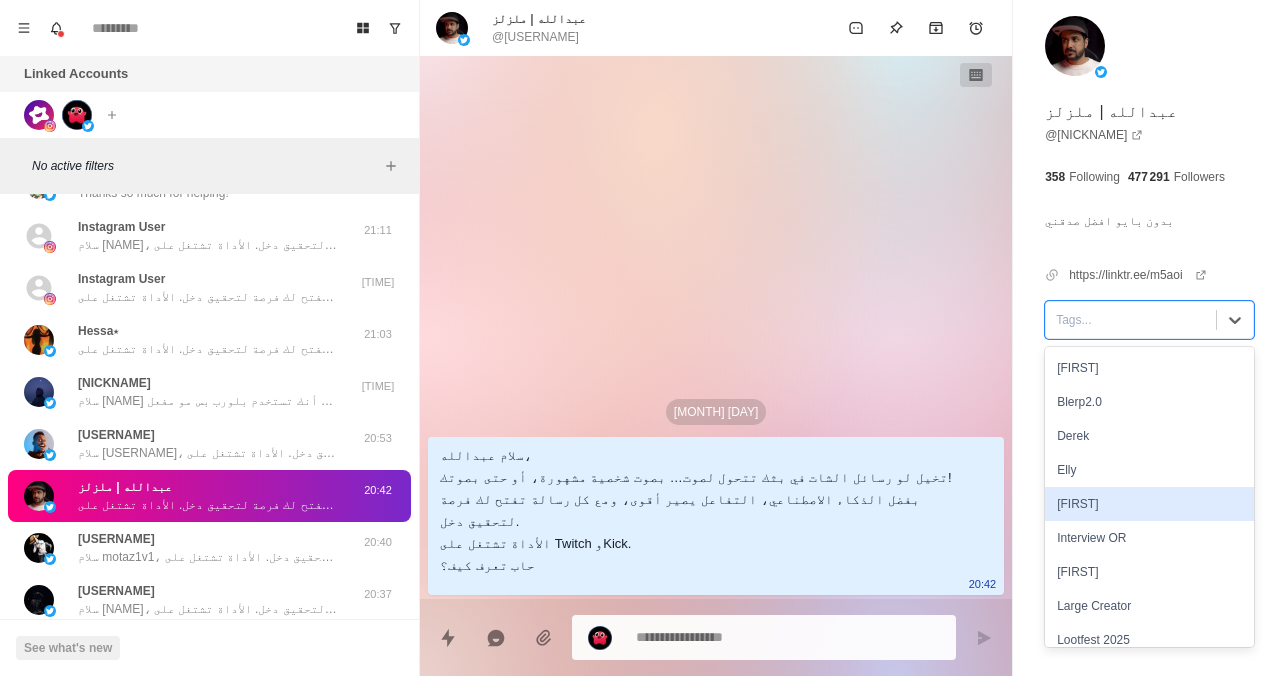 click on "[FIRST]" at bounding box center (1149, 504) 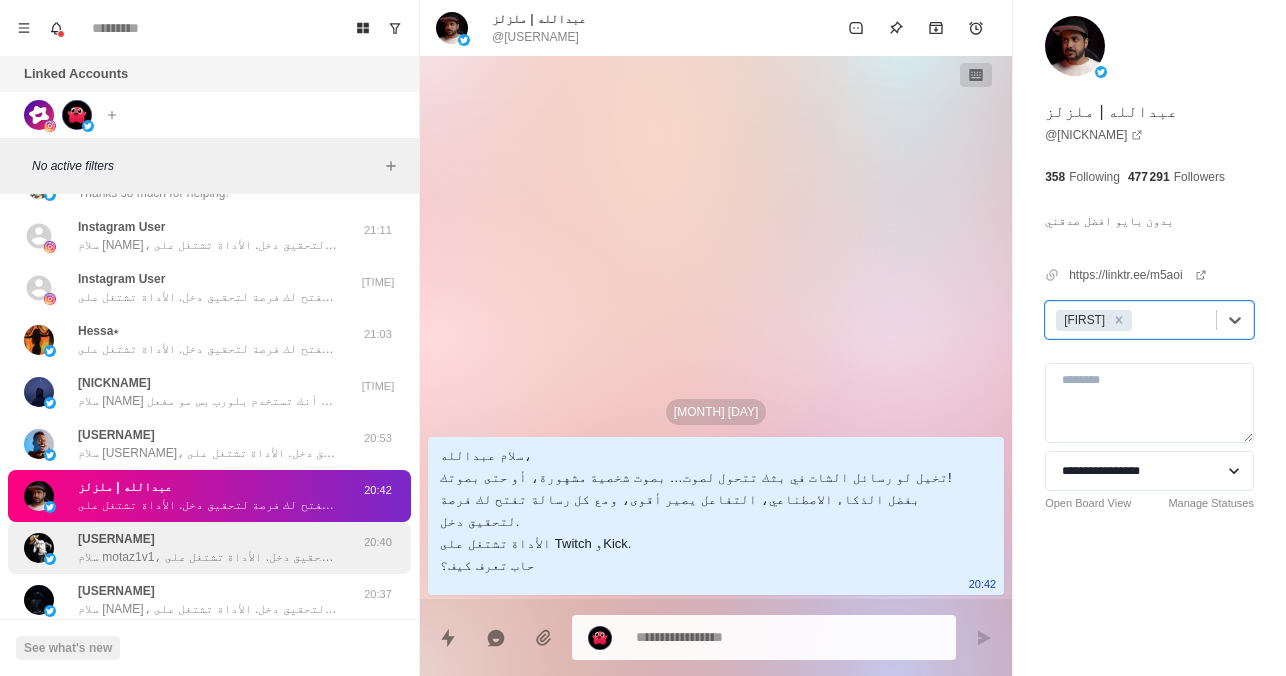 click on "سلام motaz1v1،
تخيل لو رسائل الشات في بثك تتحول لصوت… بصوت شخصية مشهورة، أو حتى بصوتك!
بفضل الذكاء الاصطناعي، التفاعل يصير أقوى، ومع كل رسالة تفتح لك فرصة لتحقيق دخل.
الأداة تشتغل على Twitch وKick.
حاب تعرف كيف؟" at bounding box center [208, 557] 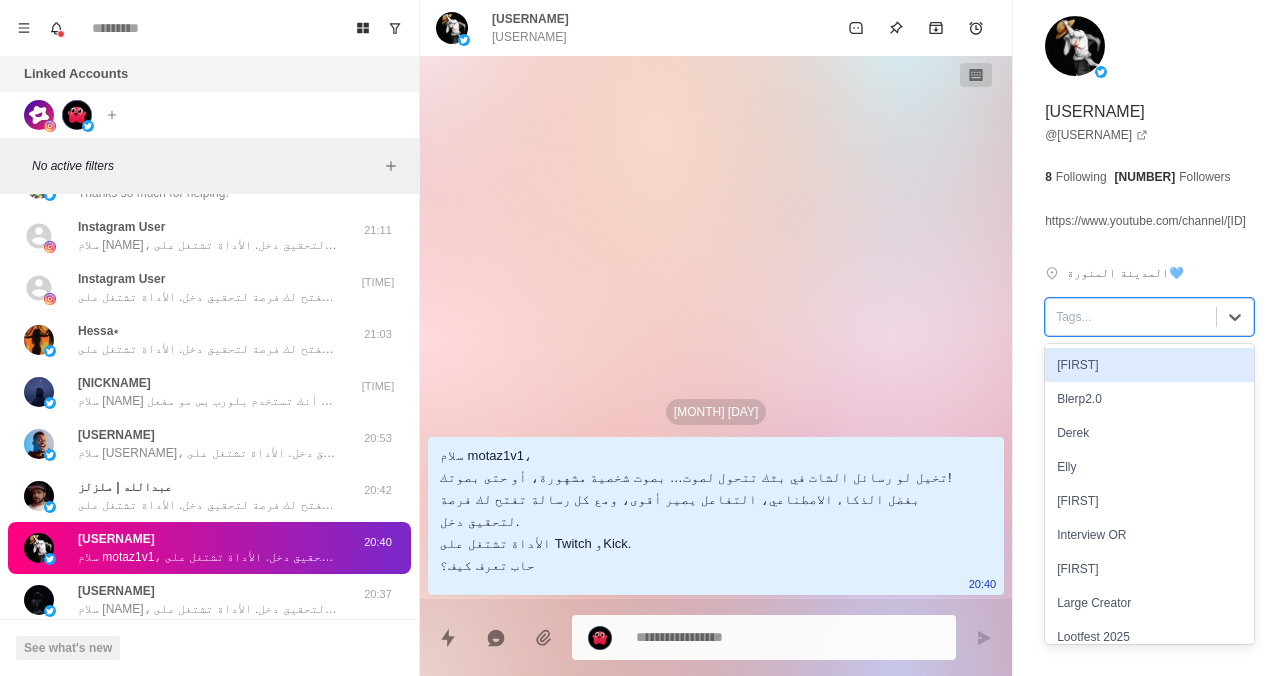 click at bounding box center (1131, 317) 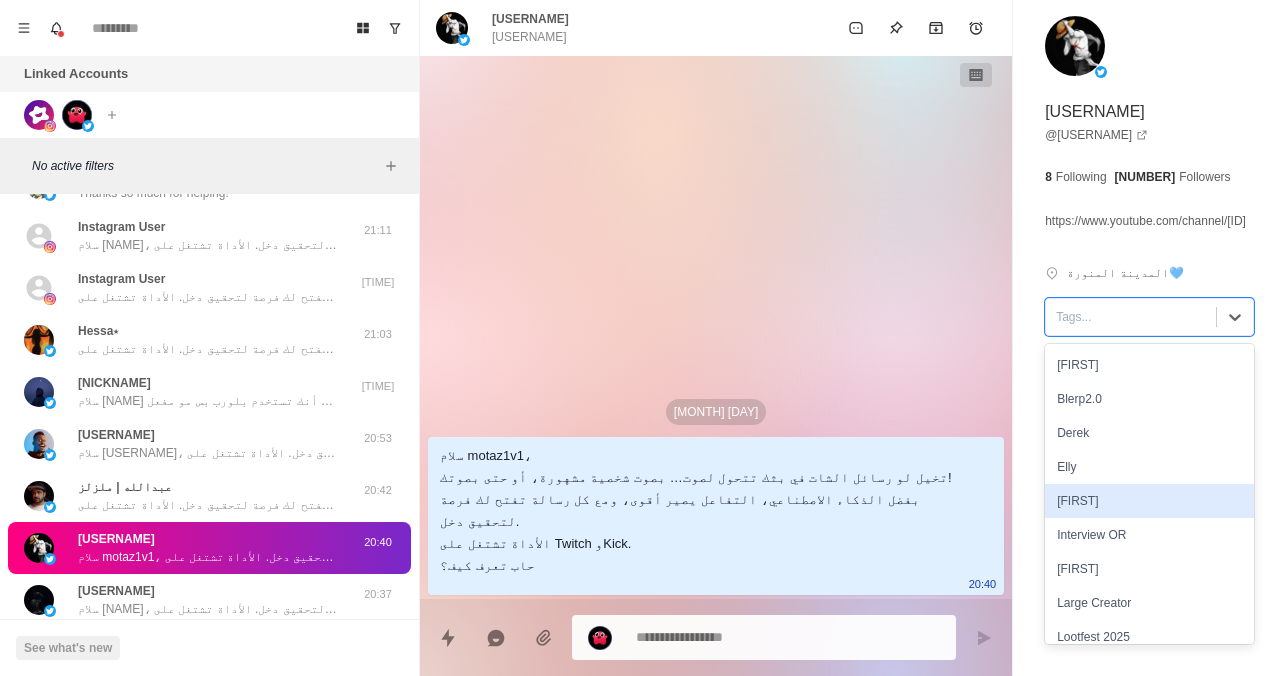 click on "[FIRST]" at bounding box center [1149, 501] 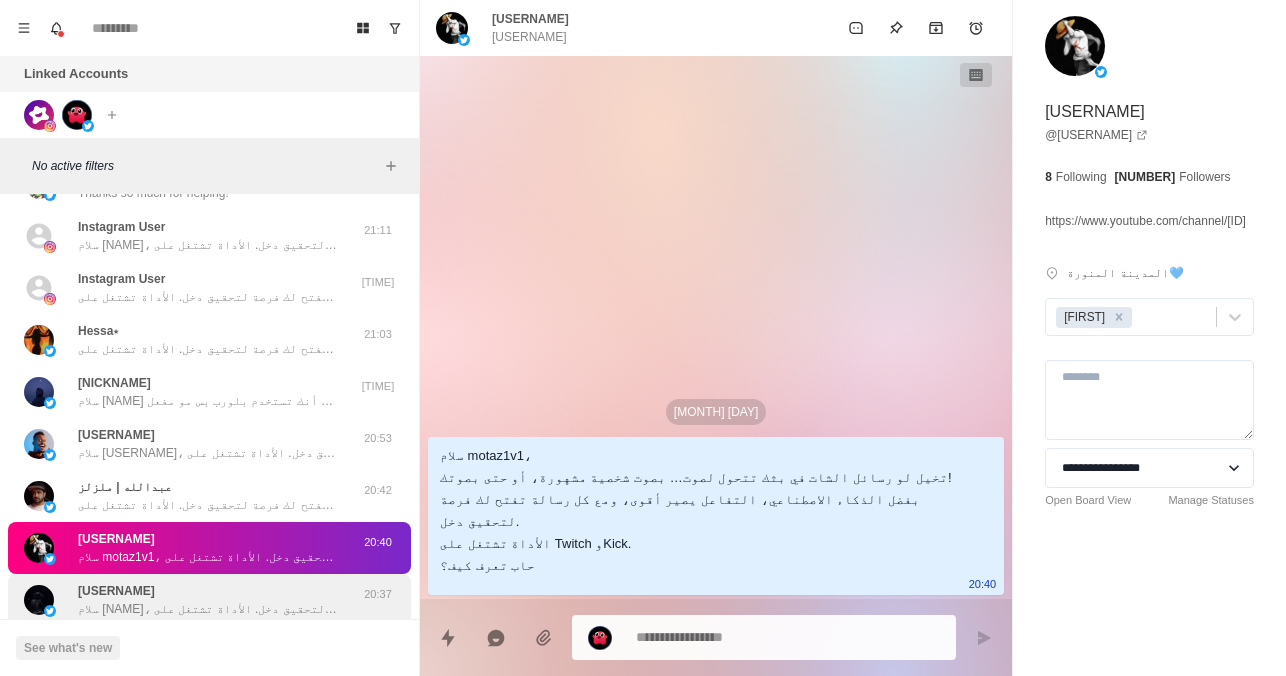 click on "Nessy 🥷🏽🦕 سلام عليا،
تخيل لو رسائل الشات في بثك تتحول لصوت… بصوت شخصية مشهورة، أو حتى بصوتك!
بفضل الذكاء الاصطناعي، التفاعل يصير أقوى، ومع كل رسالة تفتح لك فرصة لتحقيق دخل.
الأداة تشتغل على Twitch وKick.
حاب تعرف كيف؟" at bounding box center (208, 600) 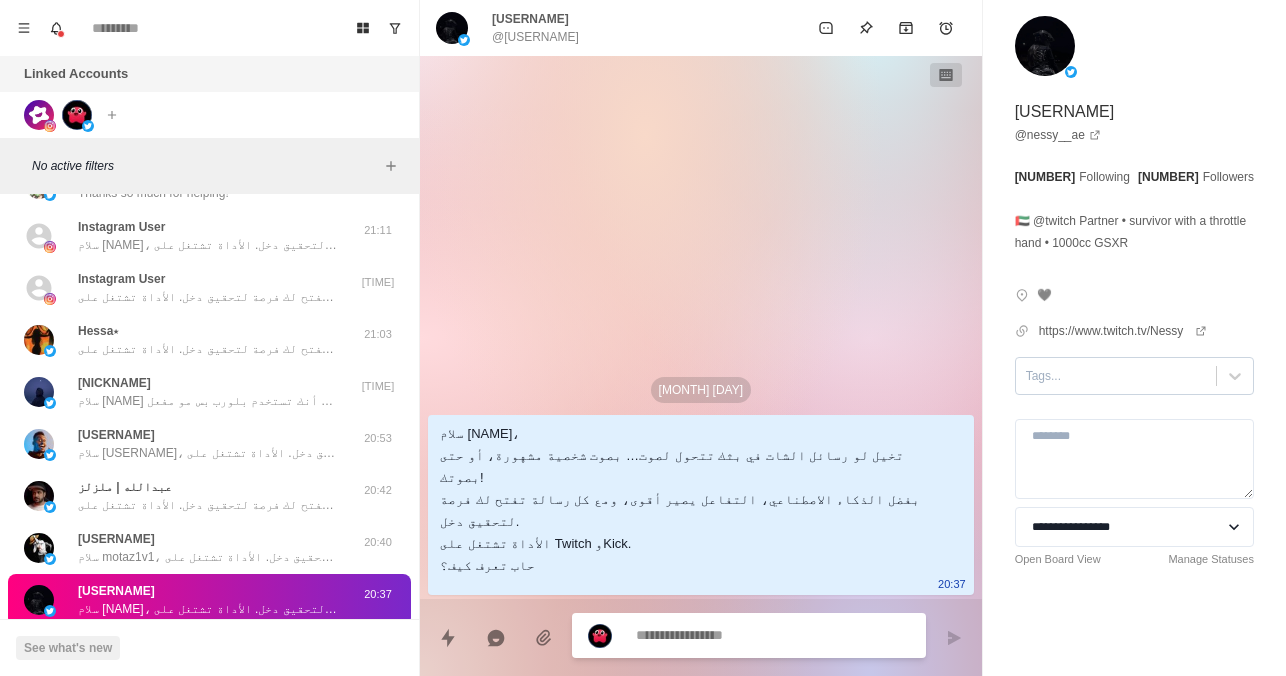 click at bounding box center [1116, 376] 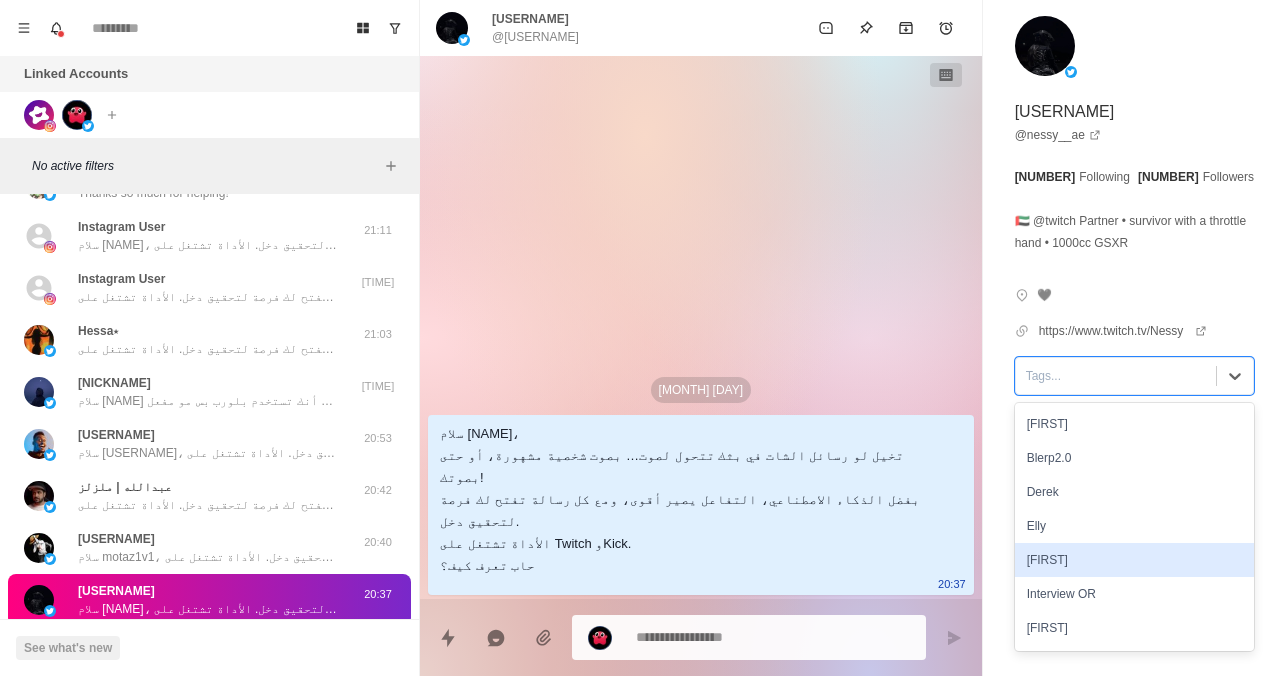 click on "[FIRST]" at bounding box center [1134, 560] 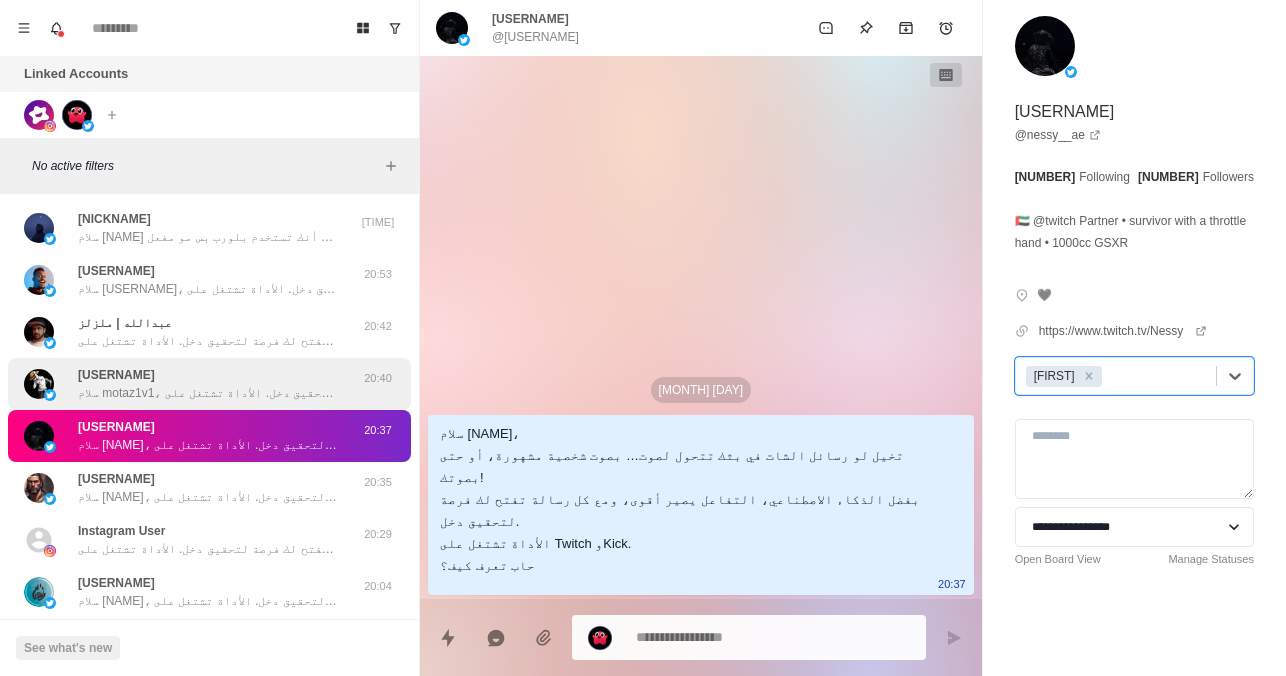 scroll, scrollTop: 265, scrollLeft: 0, axis: vertical 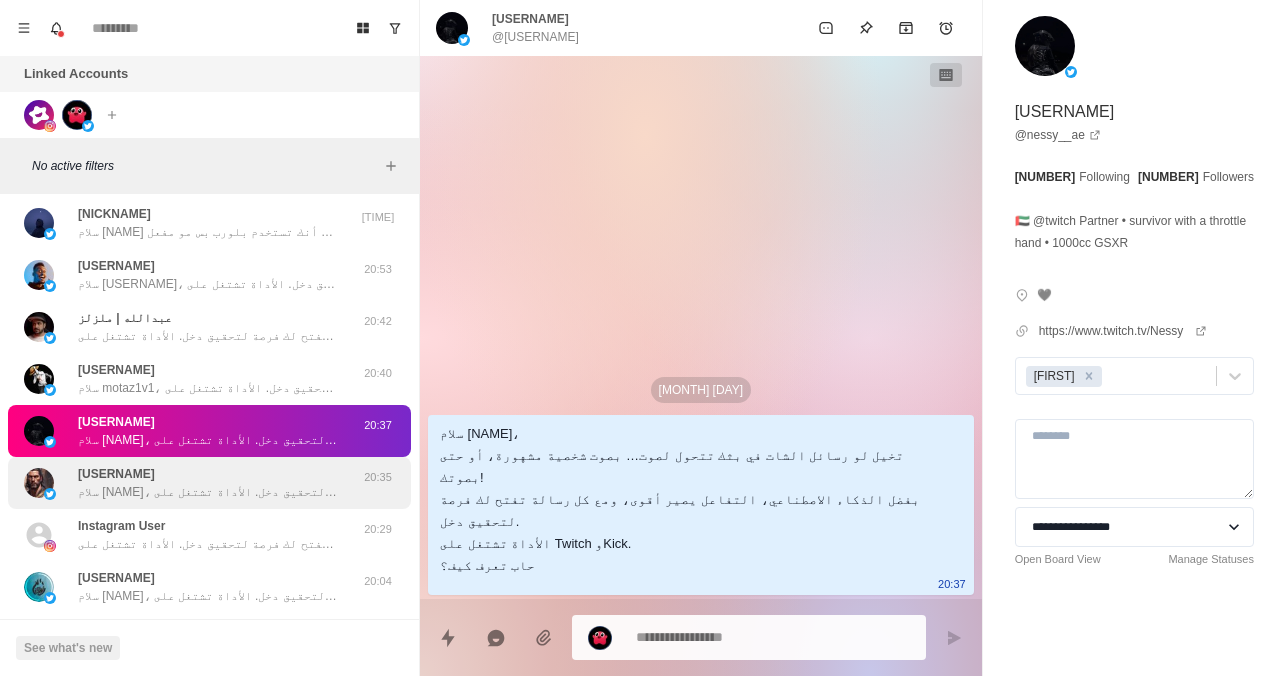 click on "سلام [NAME]،
تخيل لو رسائل الشات في بثك تتحول لصوت… بصوت شخصية مشهورة، أو حتى بصوتك!
بفضل الذكاء الاصطناعي، التفاعل يصير أقوى، ومع كل رسالة تفتح لك فرصة لتحقيق دخل.
الأداة تشتغل على Twitch وKick.
حاب تعرف كيف؟" at bounding box center [208, 492] 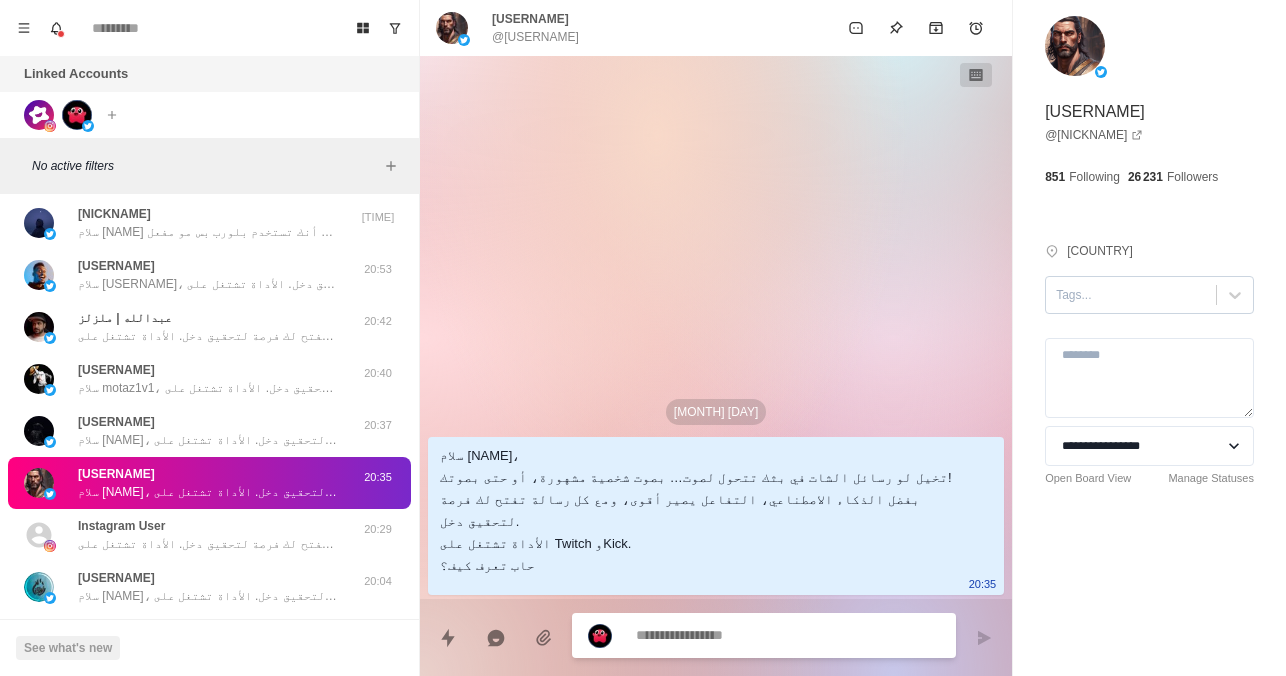click at bounding box center [1131, 295] 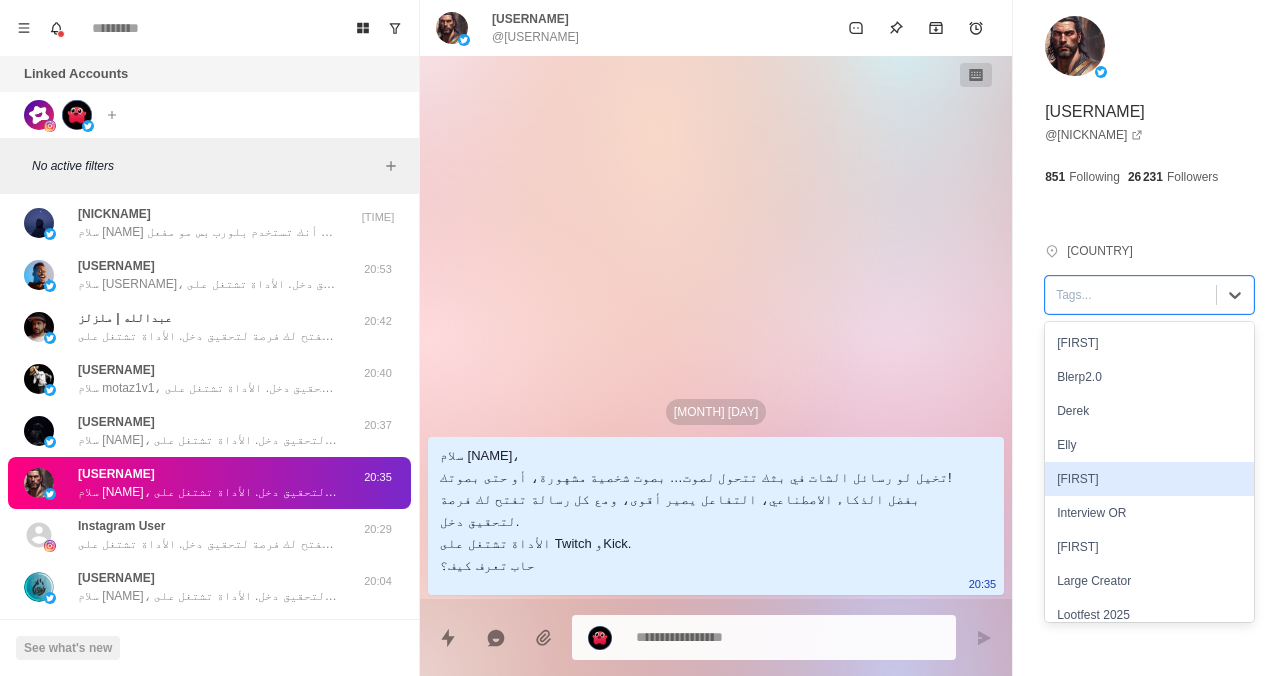 click on "[FIRST]" at bounding box center (1149, 479) 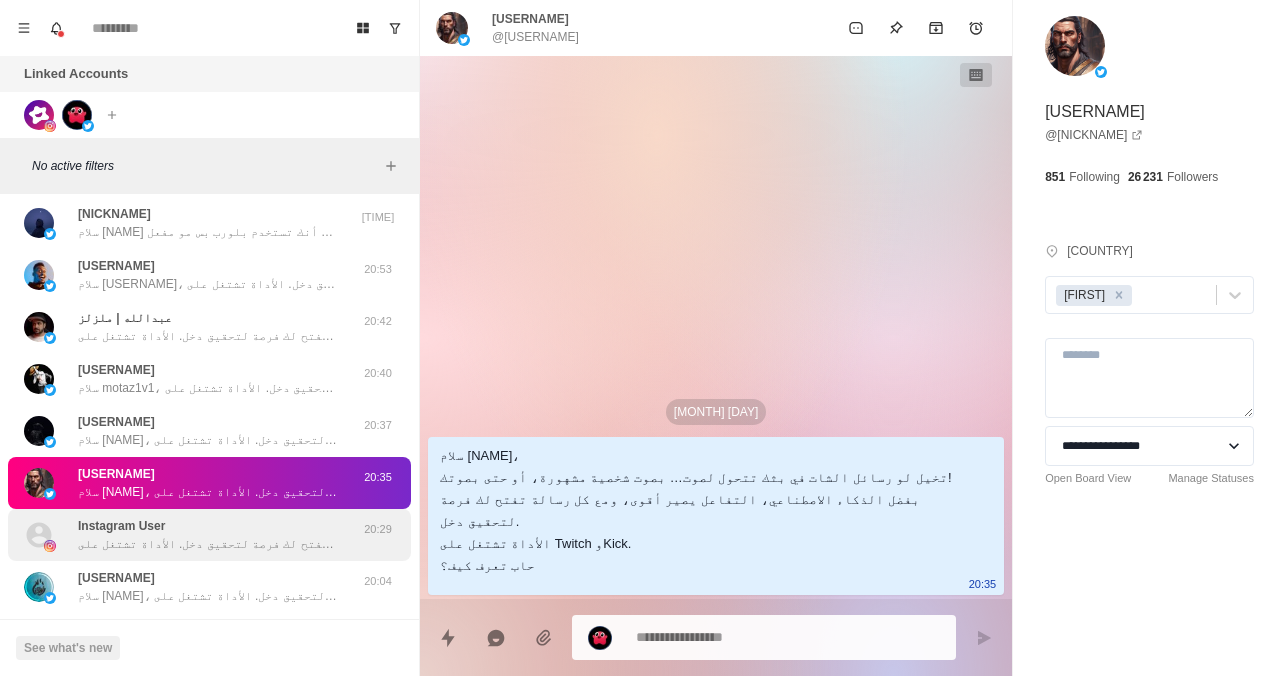 click on "Instagram User سلام مصعب،
تخيل لو رسائل الشات في بثك تتحول لصوت… بصوت شخصية مشهورة، أو حتى بصوتك!
بفضل الذكاء الاصطناعي، التفاعل يصير أقوى، ومع كل رسالة تفتح لك فرصة لتحقيق دخل.
الأداة تشتغل على Twitch وKick.
حاب تعرف كيف؟ 20:29" at bounding box center (209, 535) 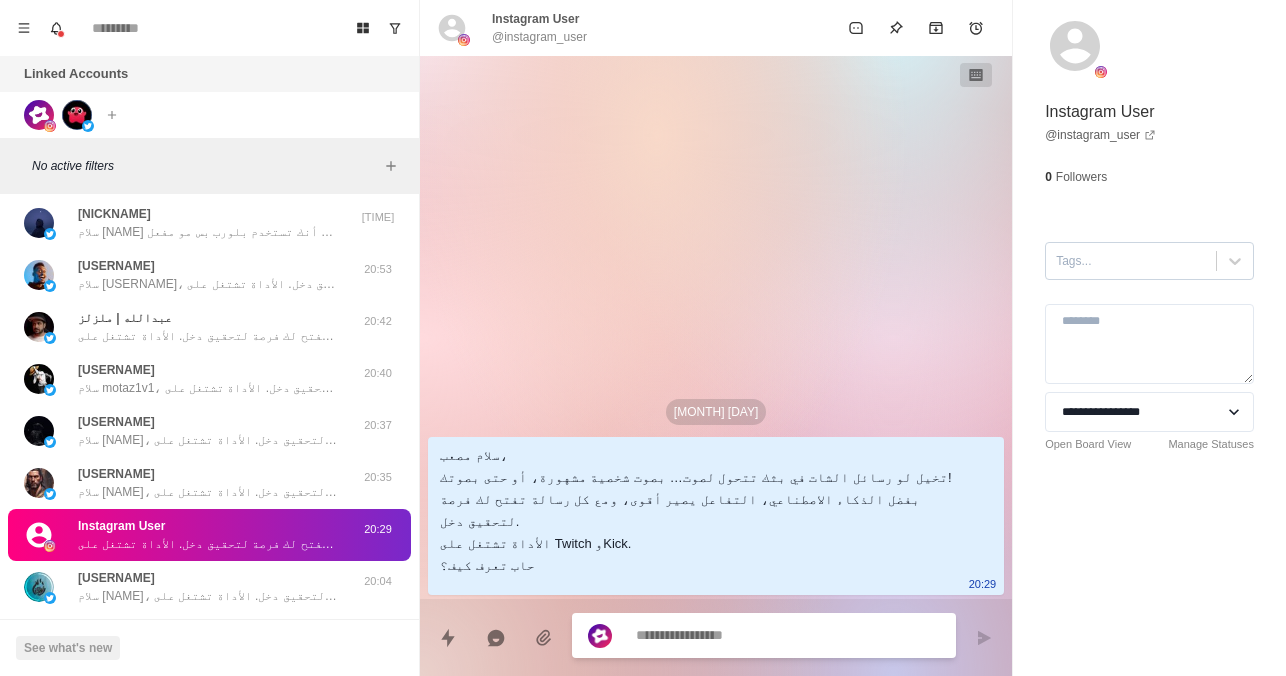 click at bounding box center [1131, 261] 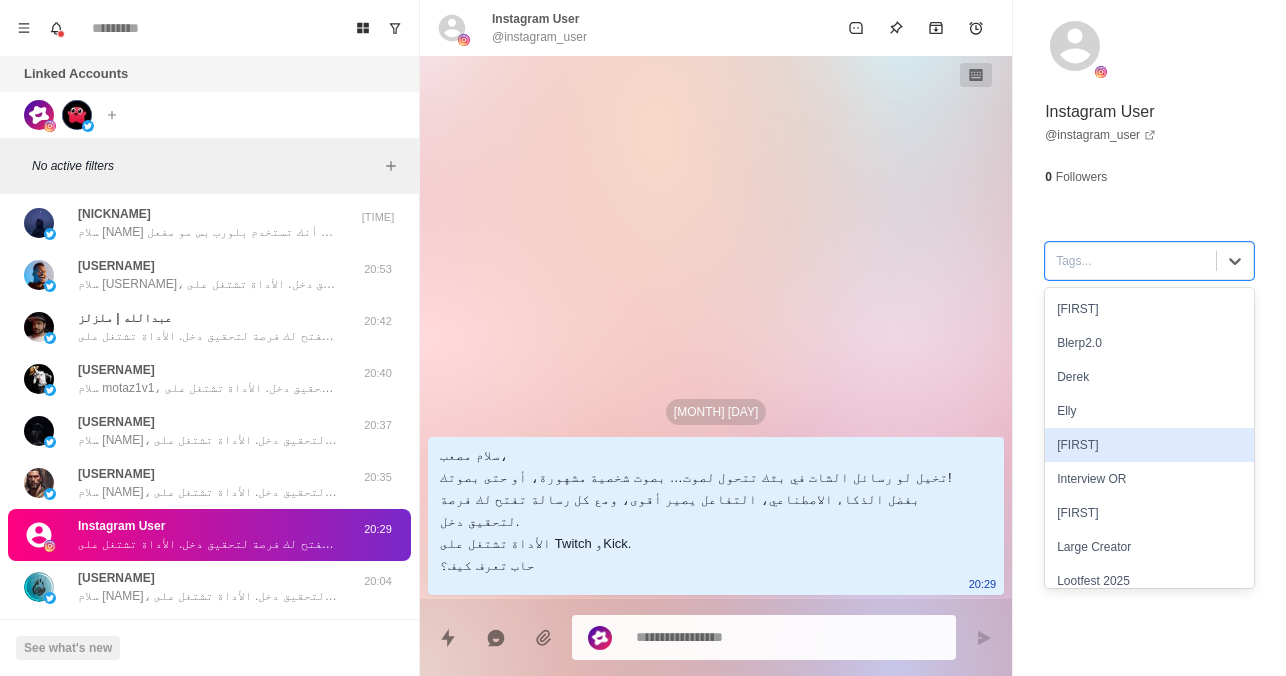 click on "[FIRST]" at bounding box center [1149, 445] 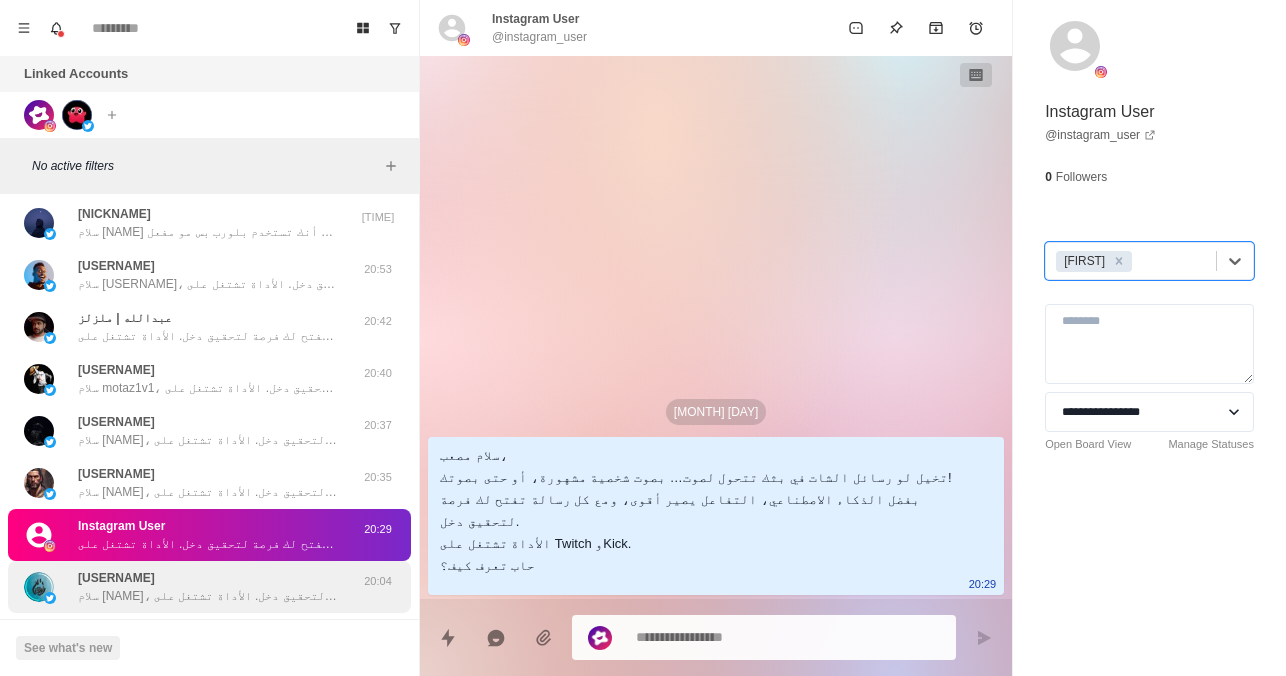 click on "سلام [NAME]،
تخيل لو رسائل الشات في بثك تتحول لصوت… بصوت شخصية مشهورة، أو حتى بصوتك!
بفضل الذكاء الاصطناعي، التفاعل يصير أقوى، ومع كل رسالة تفتح لك فرصة لتحقيق دخل.
الأداة تشتغل على Twitch وKick.
حاب تعرف كيف؟" at bounding box center [208, 596] 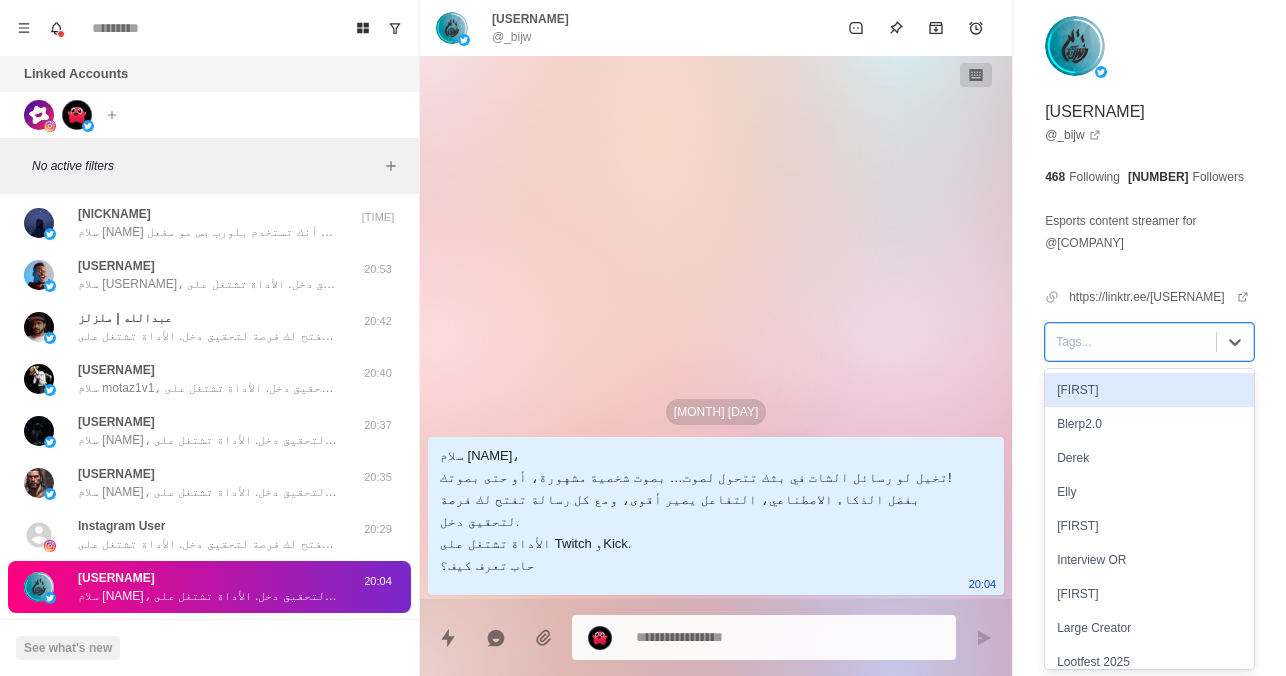 click at bounding box center [1131, 342] 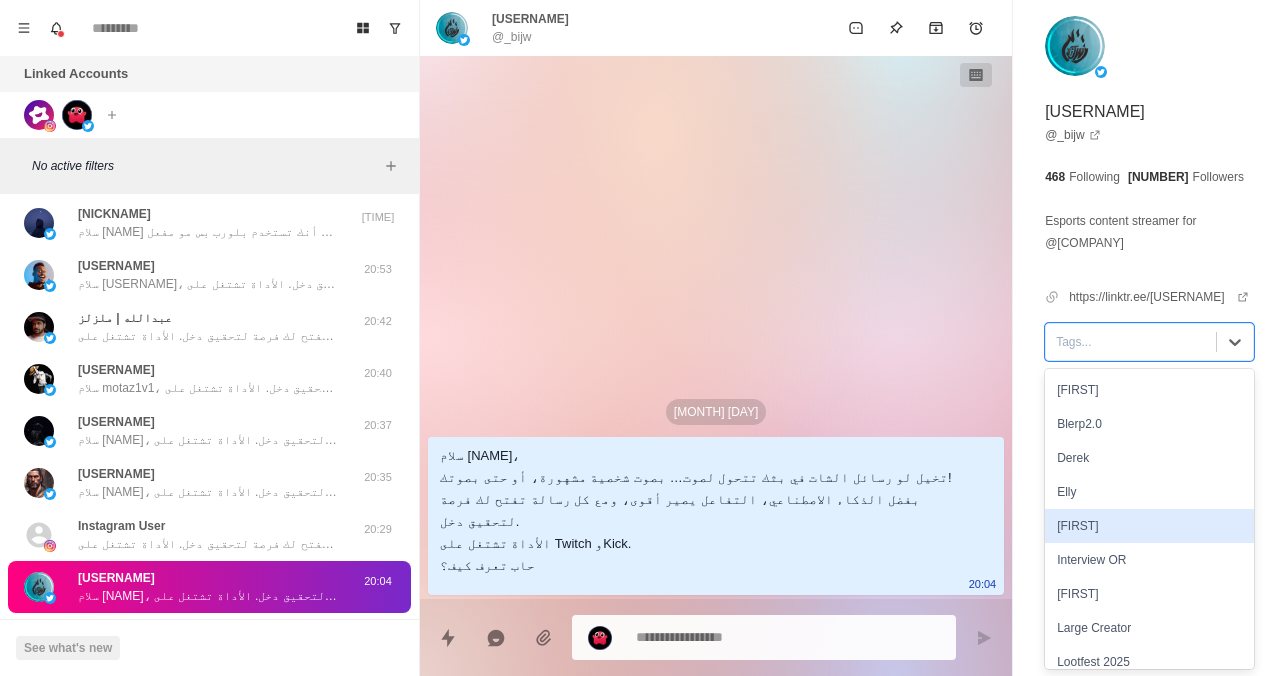 click on "[FIRST]" at bounding box center [1149, 526] 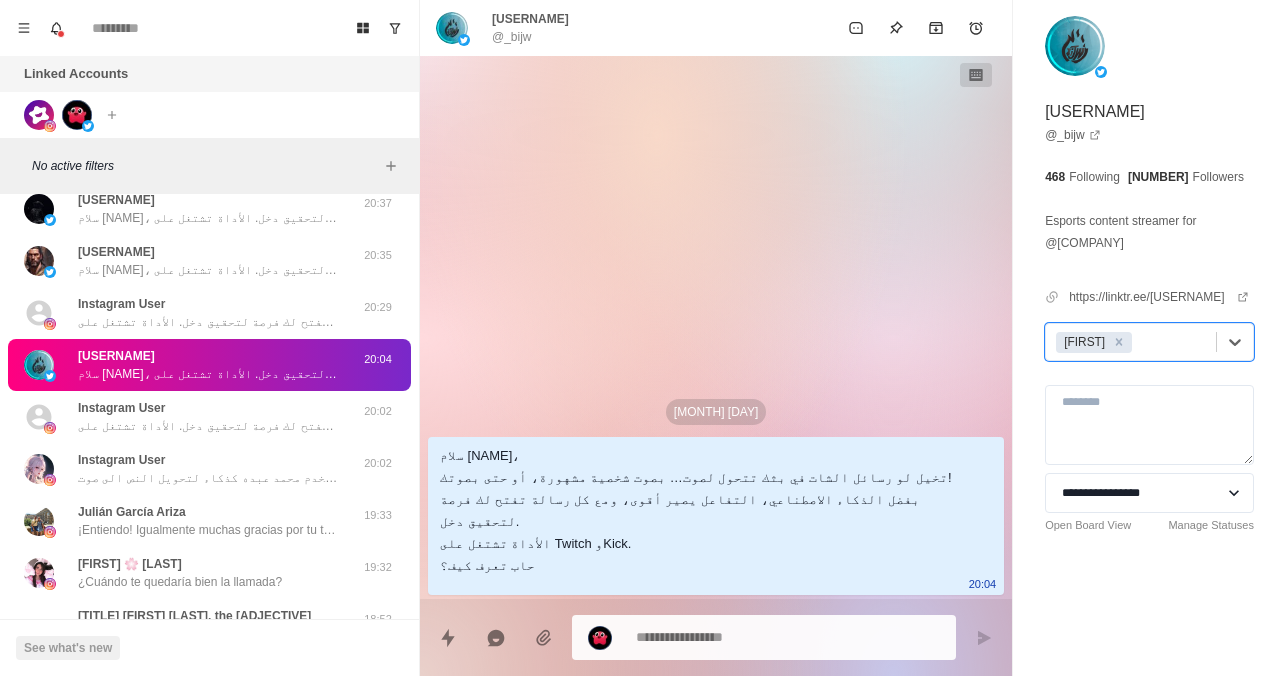 scroll, scrollTop: 491, scrollLeft: 0, axis: vertical 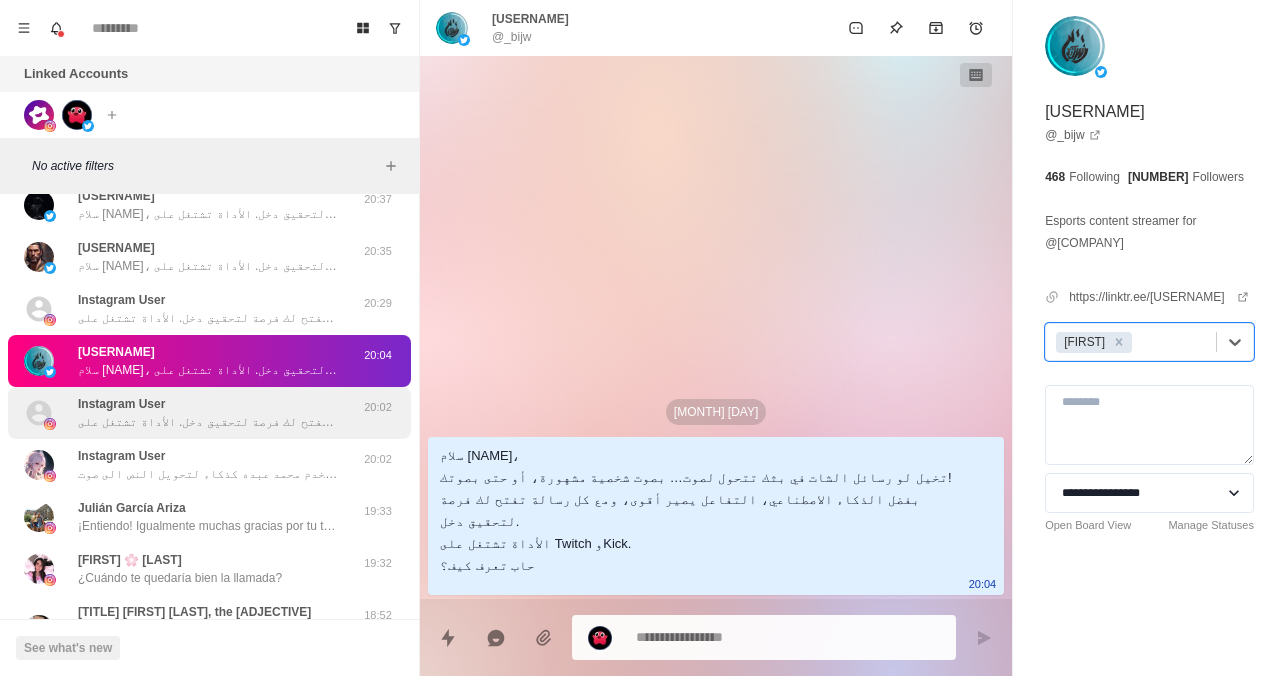 click on "Instagram User سلام [NAME]،
تخيل لو رسائل الشات في بثك تتحول لصوت… بصوت شخصية مشهورة، أو حتى بصوتك!
بفضل الذكاء الاصطناعي، التفاعل يصير أقوى، ومع كل رسالة تفتح لك فرصة لتحقيق دخل.
الأداة تشتغل على Twitch وKick.
حاب تعرف كيف؟ [TIME]" at bounding box center [209, 413] 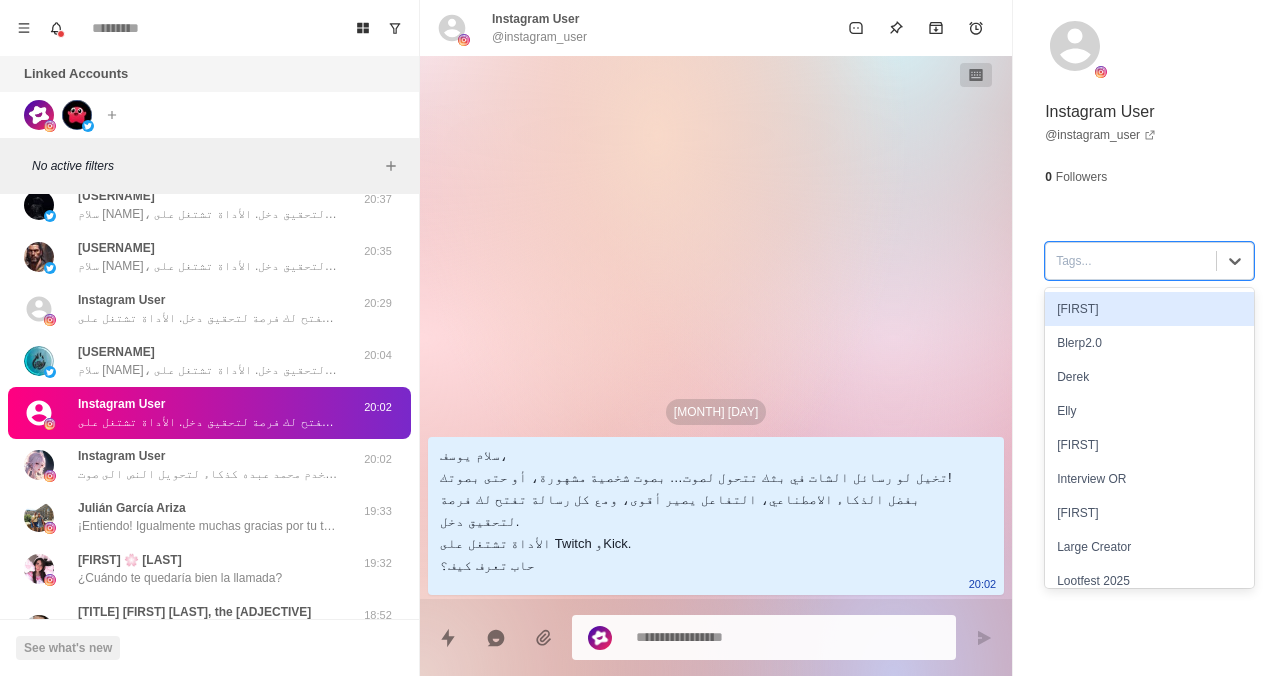 click at bounding box center [1131, 261] 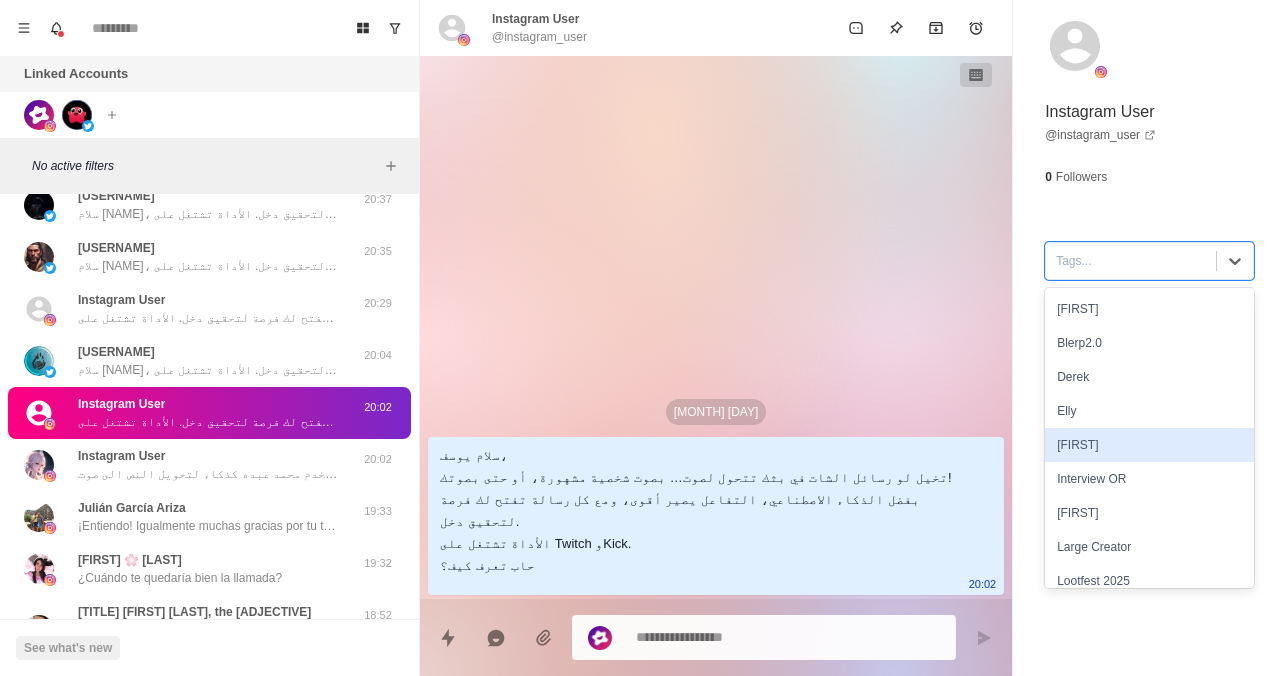 click on "[FIRST]" at bounding box center [1149, 445] 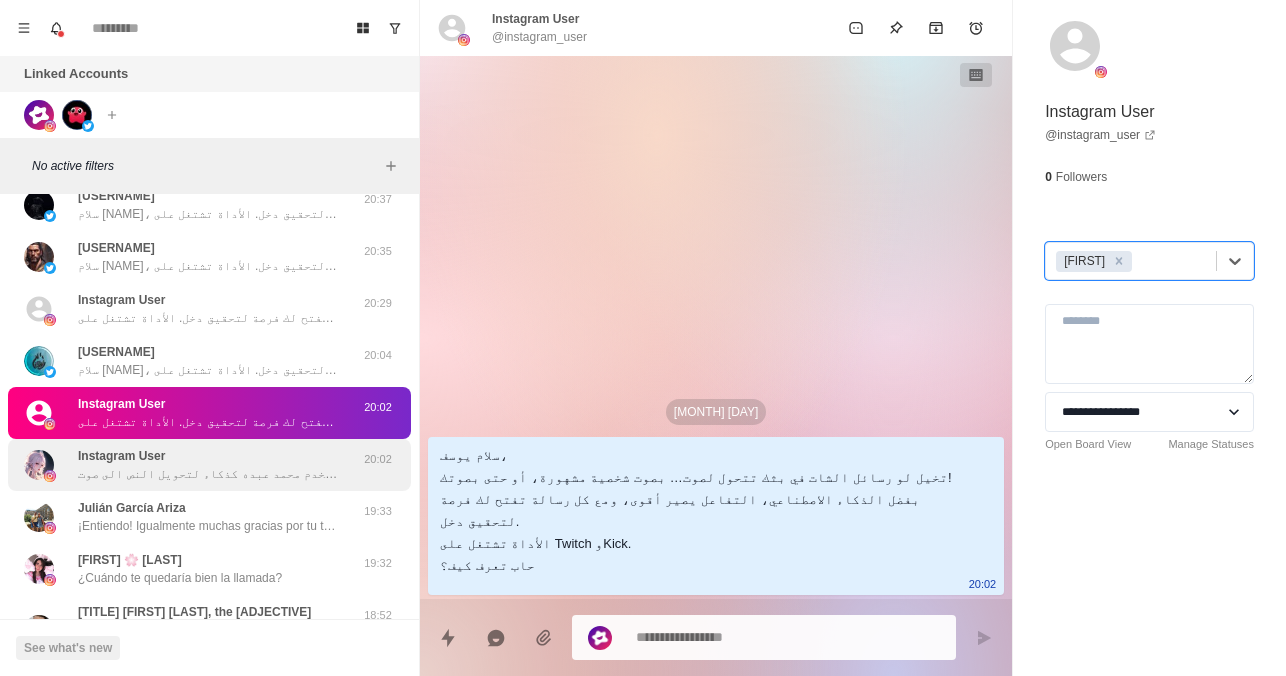 click on "في هذا المثال بناء على طلب الستريمر حاب يستخدم محمد عبده كذكاء لتحويل النص الى صوت" at bounding box center [208, 474] 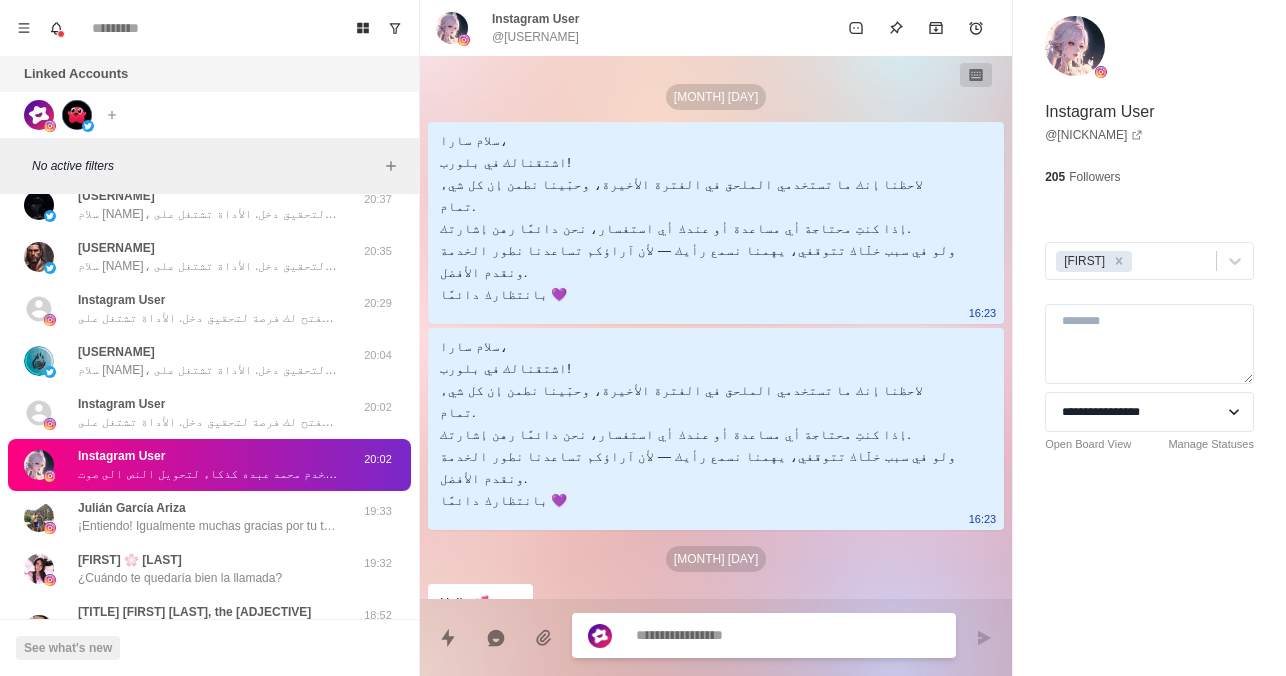 scroll, scrollTop: 863, scrollLeft: 0, axis: vertical 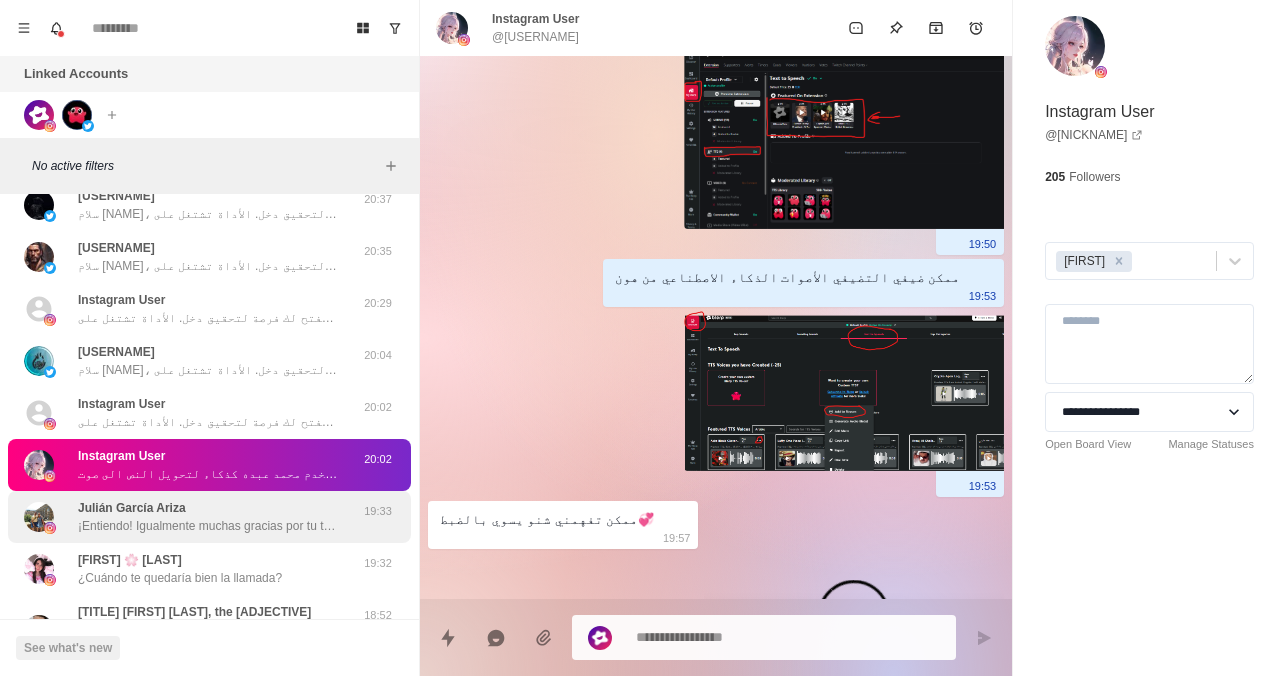 click on "¡Entiendo! Igualmente muchas gracias por tu tiempo" at bounding box center [208, 526] 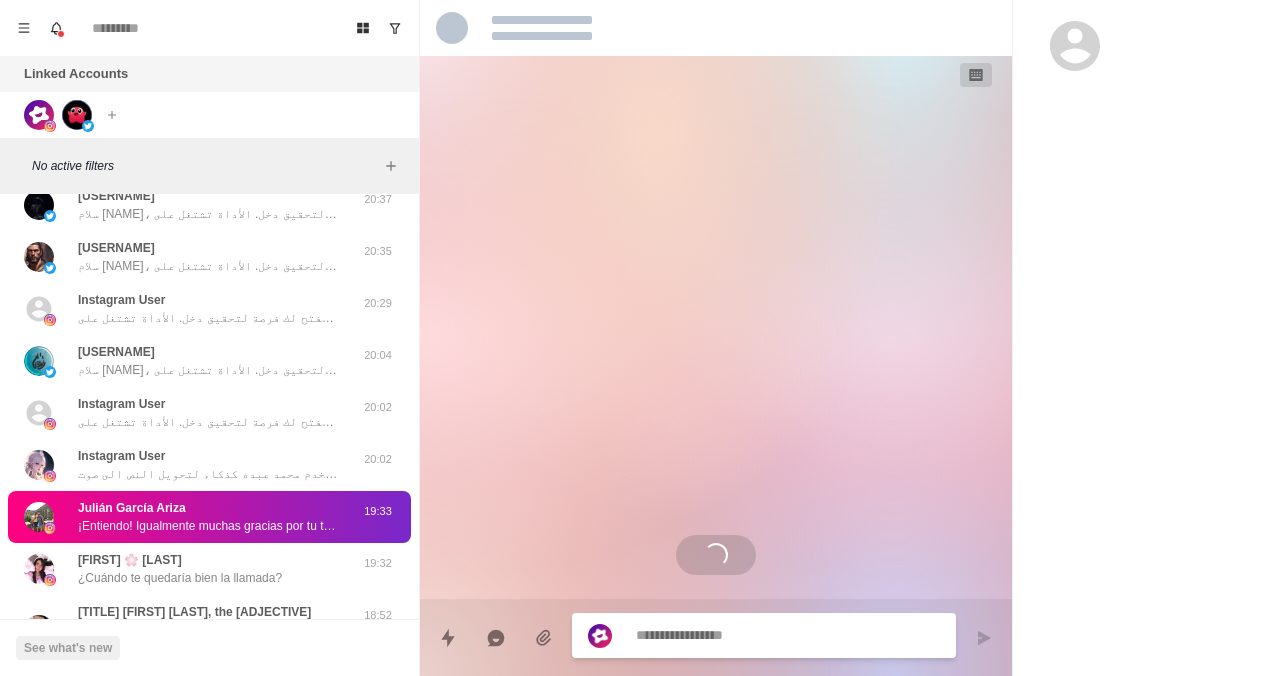 scroll, scrollTop: 0, scrollLeft: 0, axis: both 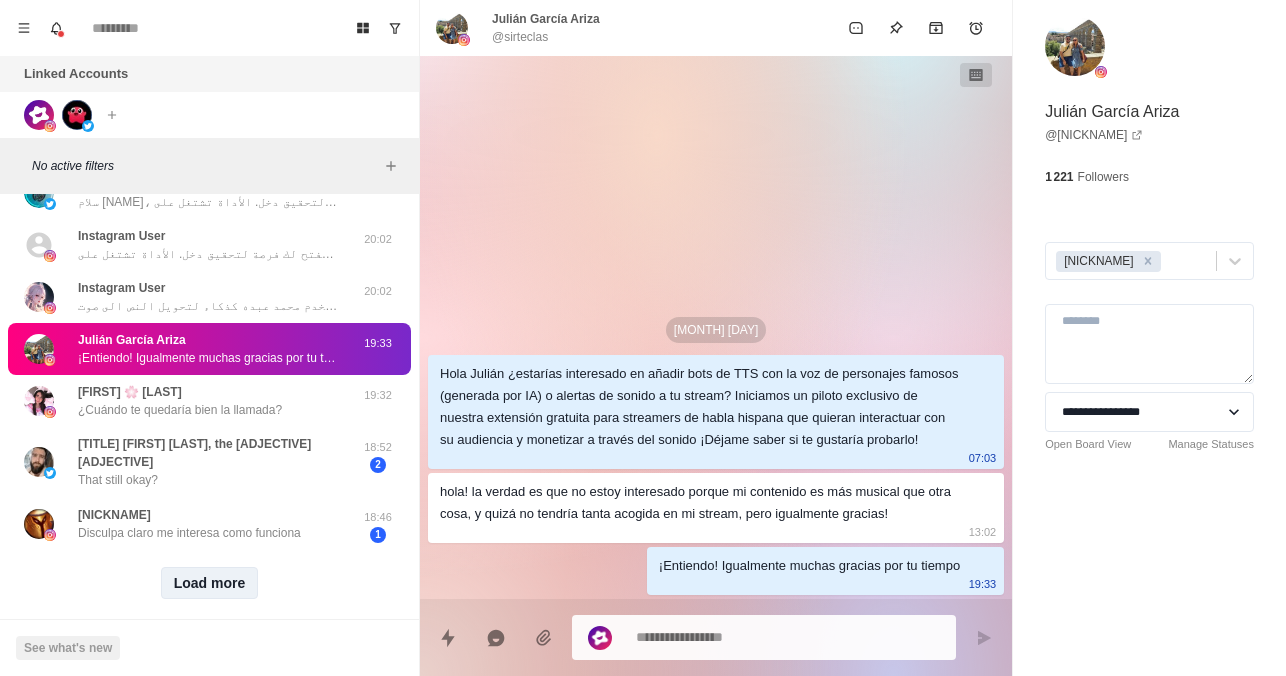 click on "Load more" at bounding box center [210, 583] 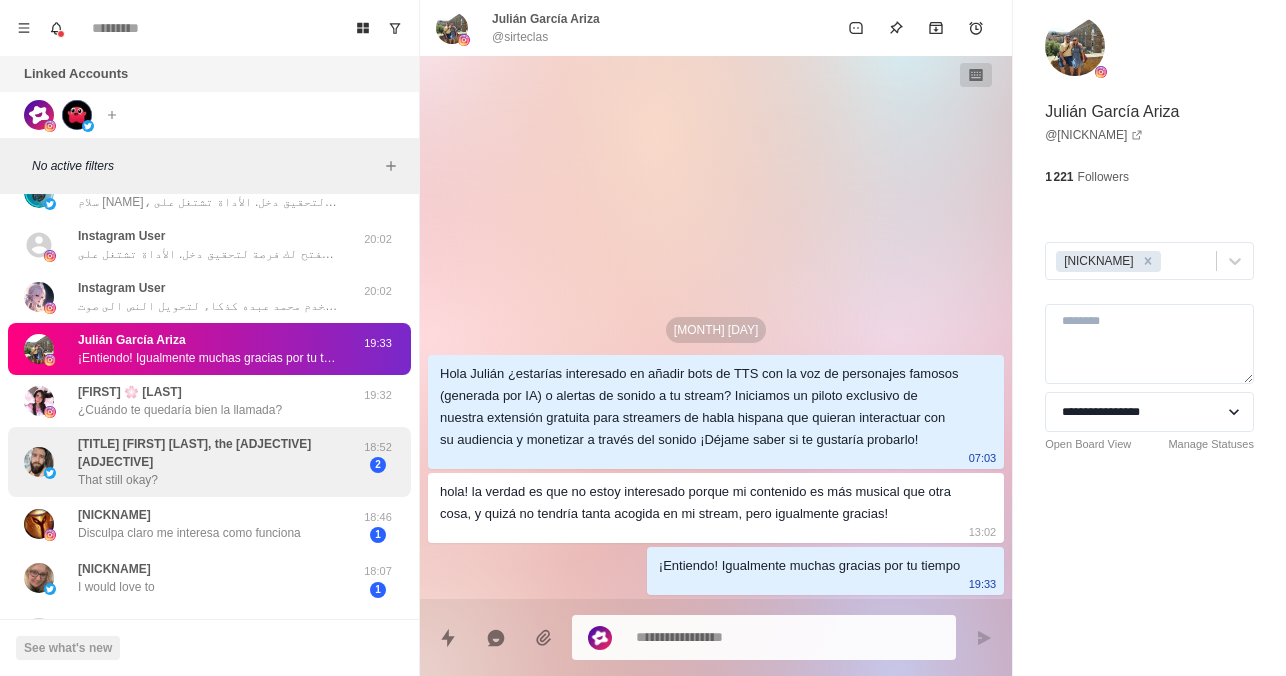 click on "[TITLE] [FIRST] [LAST], the [ADJECTIVE][ADJECTIVE]" at bounding box center (215, 453) 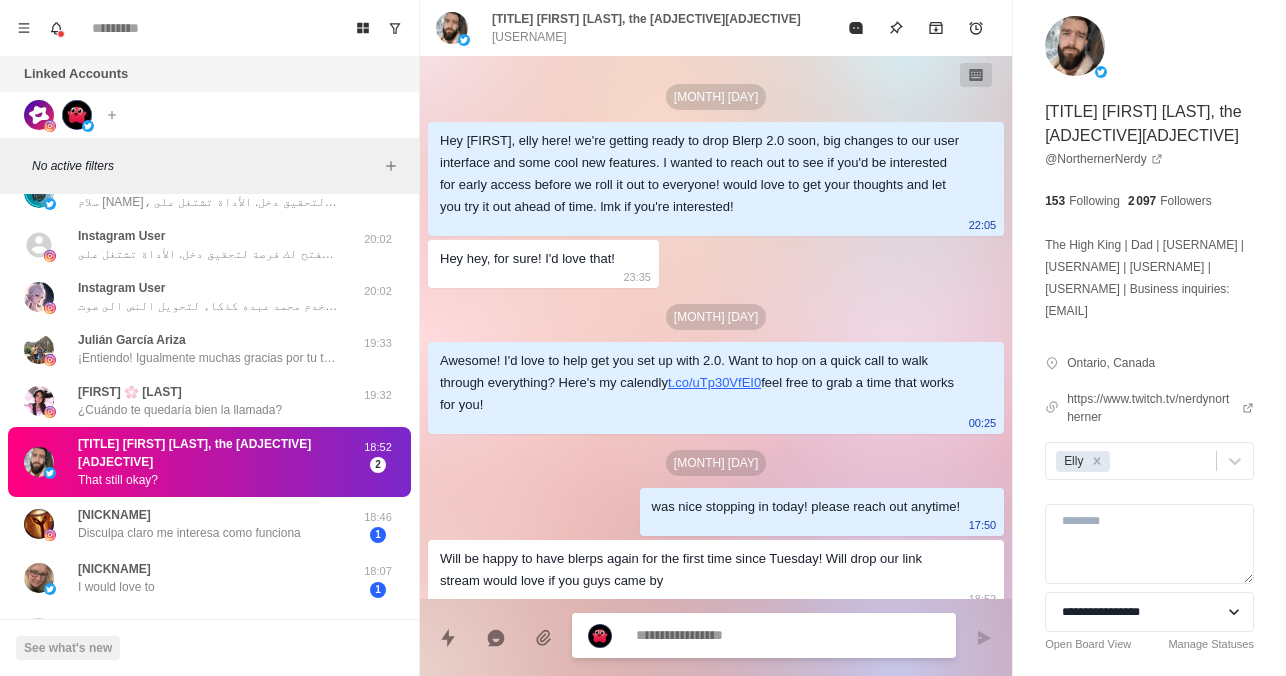 scroll, scrollTop: 67, scrollLeft: 0, axis: vertical 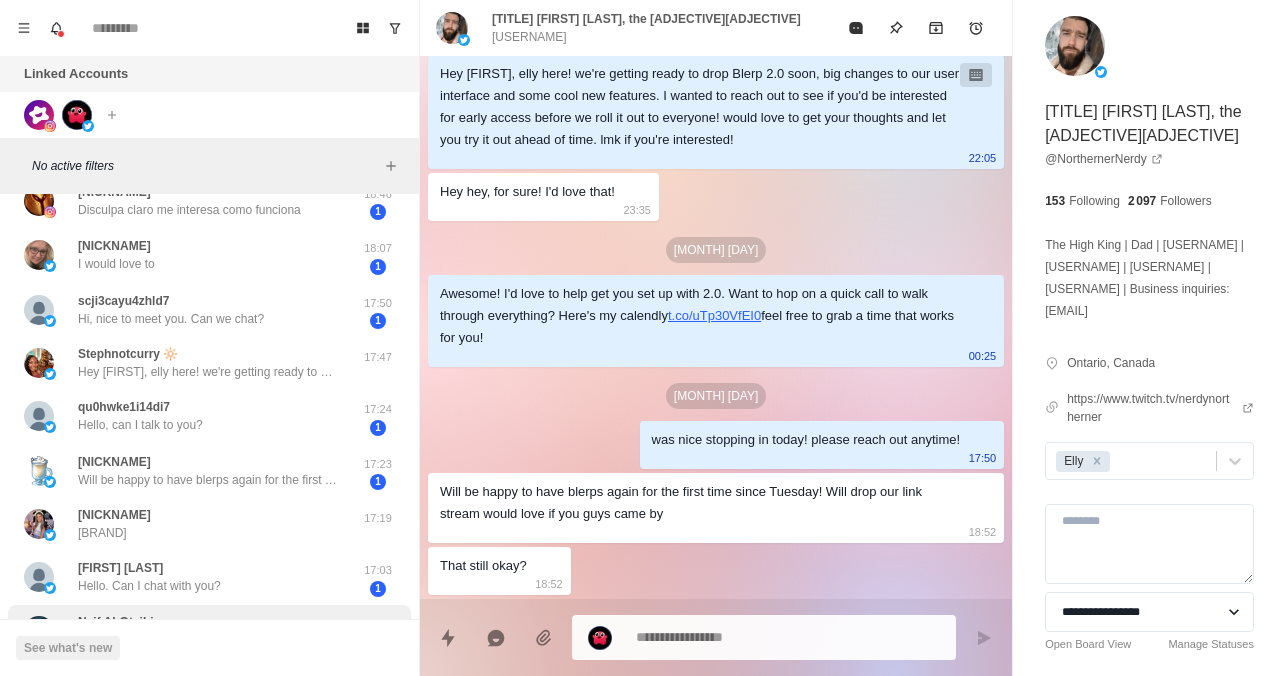 click on "[USERNAME] بلورب باختصار هو ملحق مجاني لـ Twitch و Kick يتيح لجمهورك إرسال رسائل صوتية (TTS) أو تشغيل تنبيهات صوتية تفاعلية مقابل البتات أو bits. يساعدك على زيادة التفاعل، دعم المشاهدين، وتنويع الدخل من الشات بطرق مبتكرة." at bounding box center (208, 631) 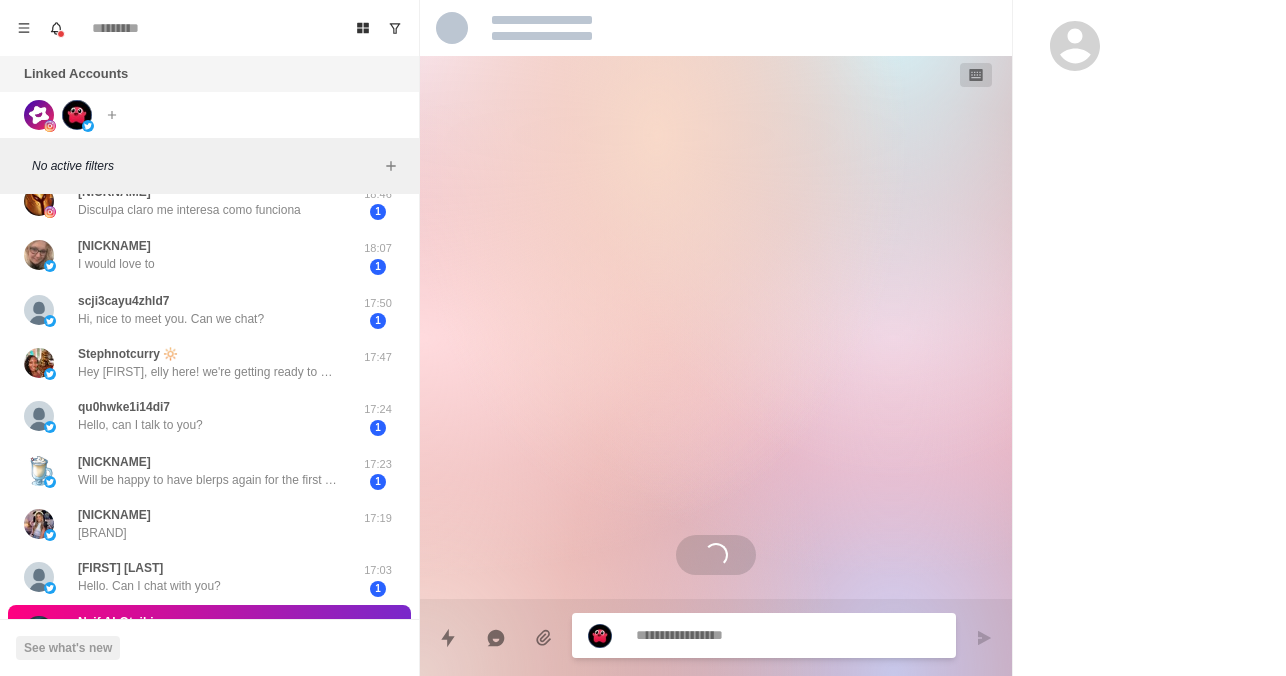 scroll, scrollTop: 0, scrollLeft: 0, axis: both 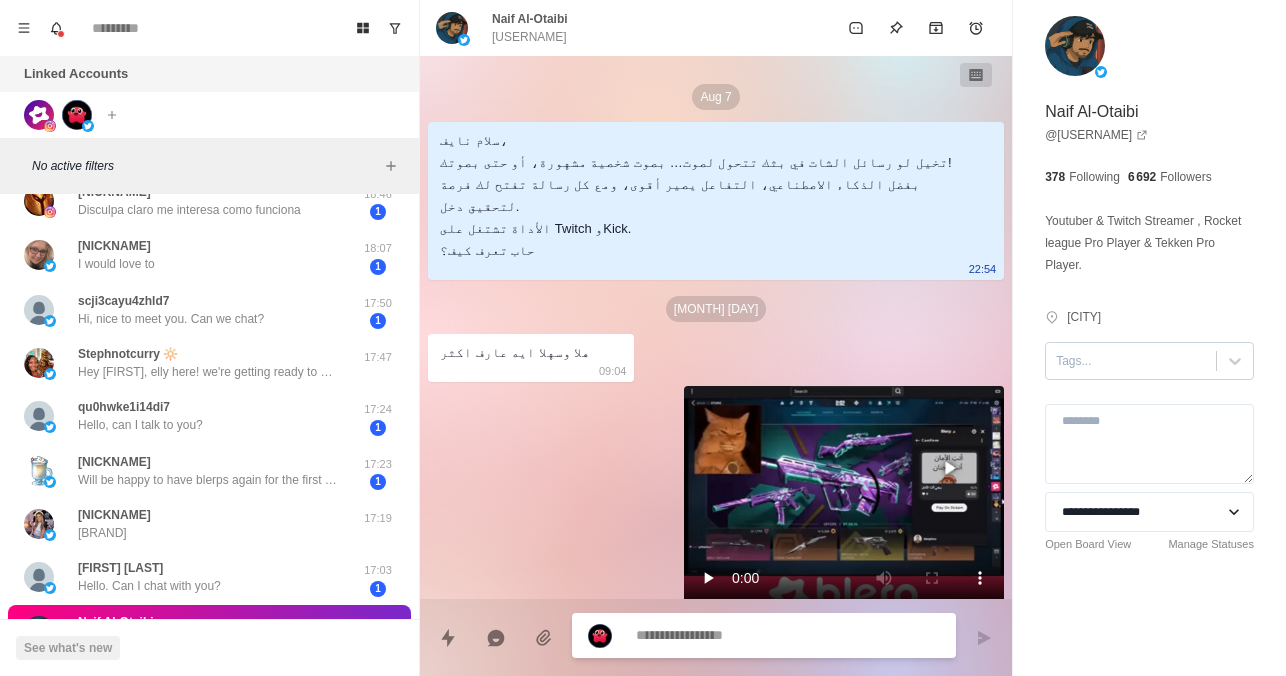 click on "Tags..." at bounding box center (1131, 361) 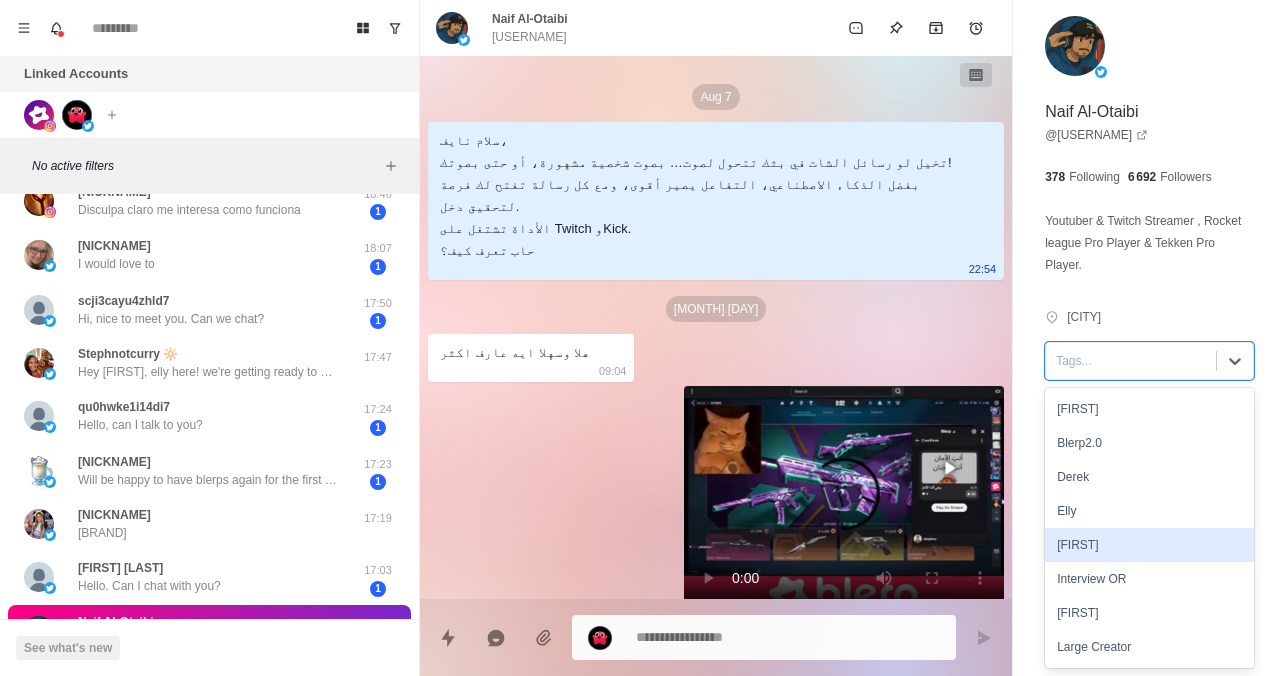 click on "[FIRST]" at bounding box center [1149, 545] 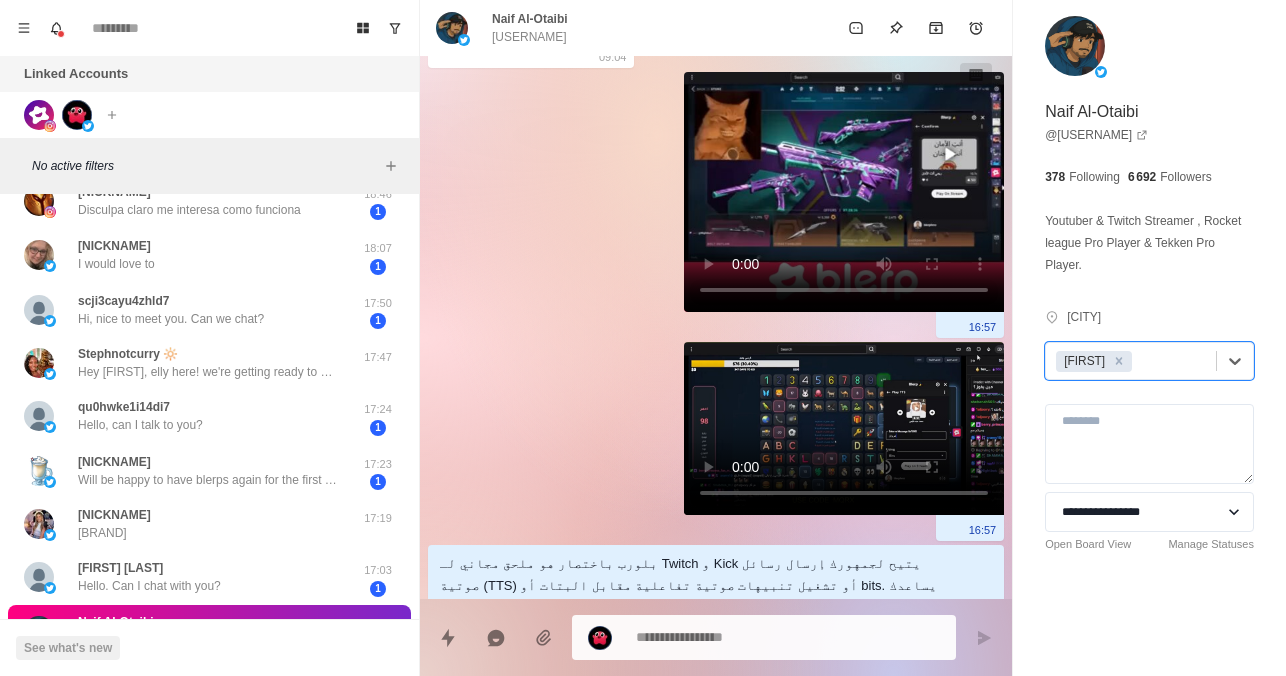scroll, scrollTop: 334, scrollLeft: 0, axis: vertical 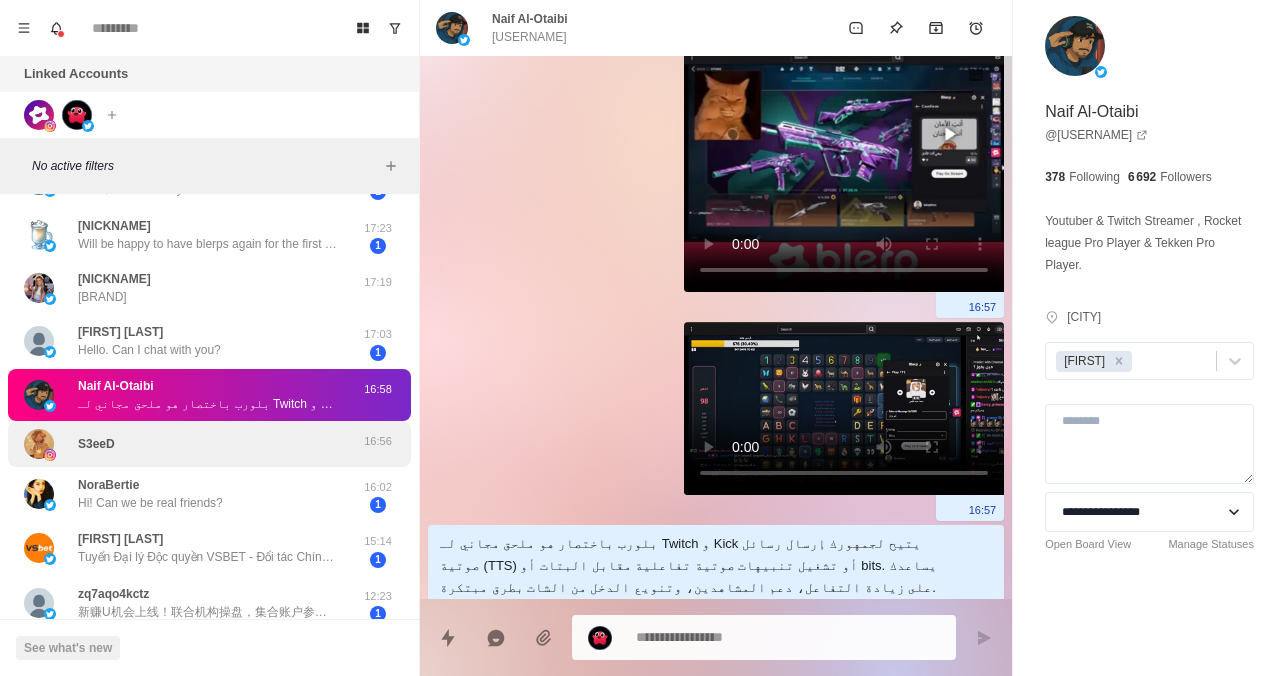 click on "S3eeD" at bounding box center (188, 444) 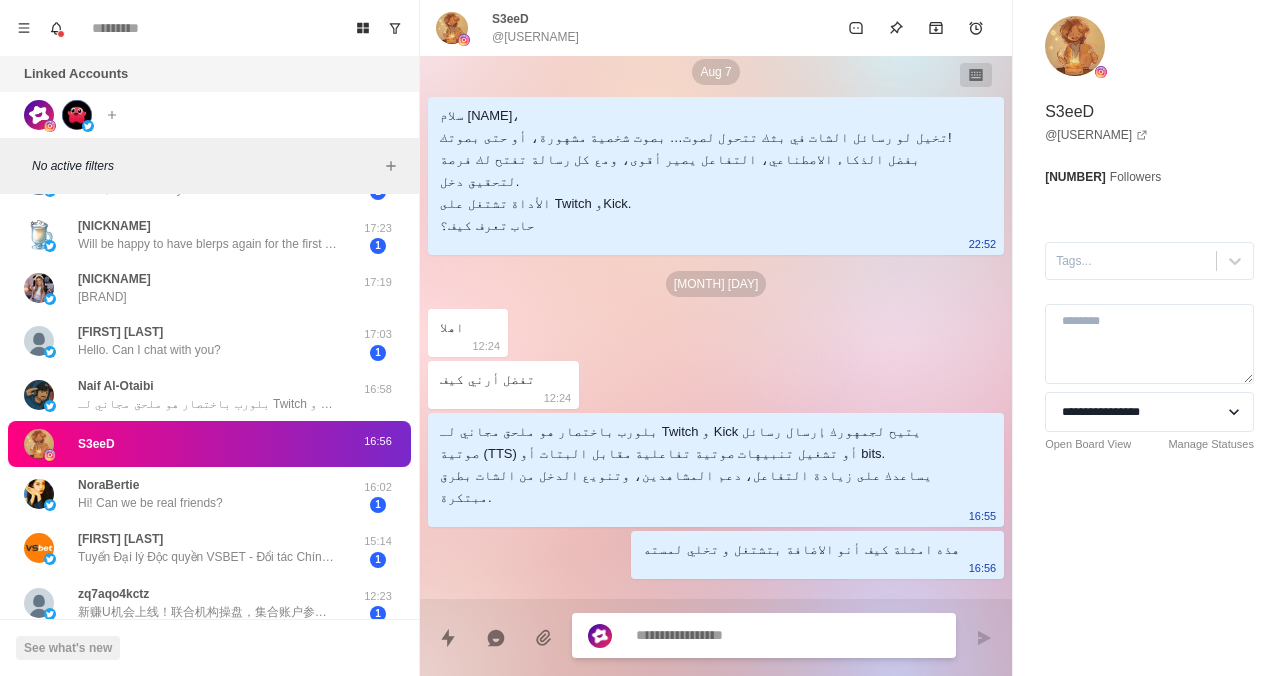 scroll, scrollTop: 325, scrollLeft: 0, axis: vertical 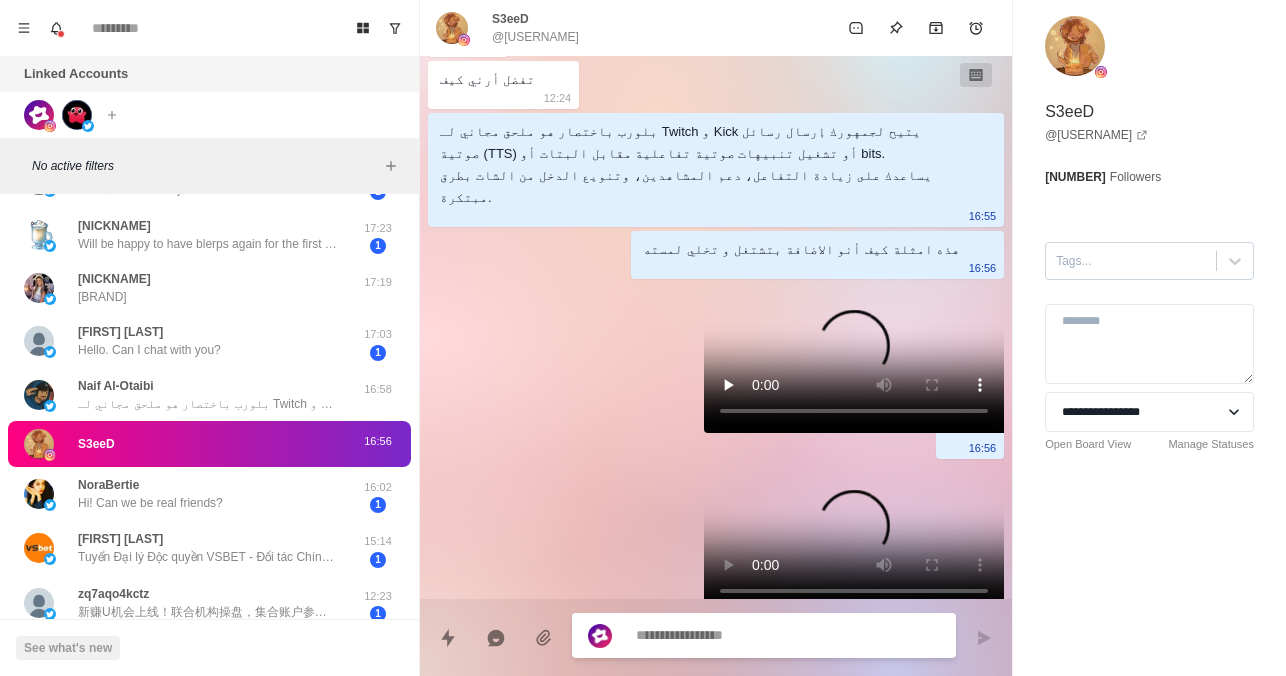 click at bounding box center [1131, 261] 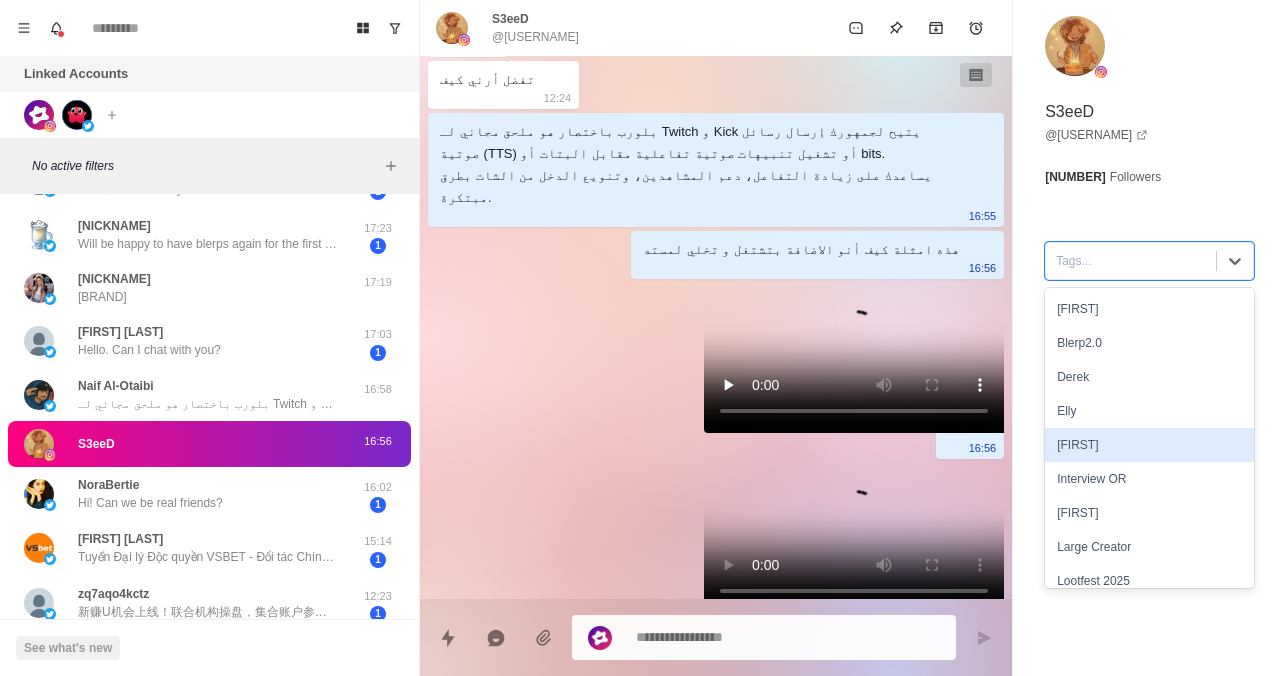 click on "[FIRST]" at bounding box center (1149, 445) 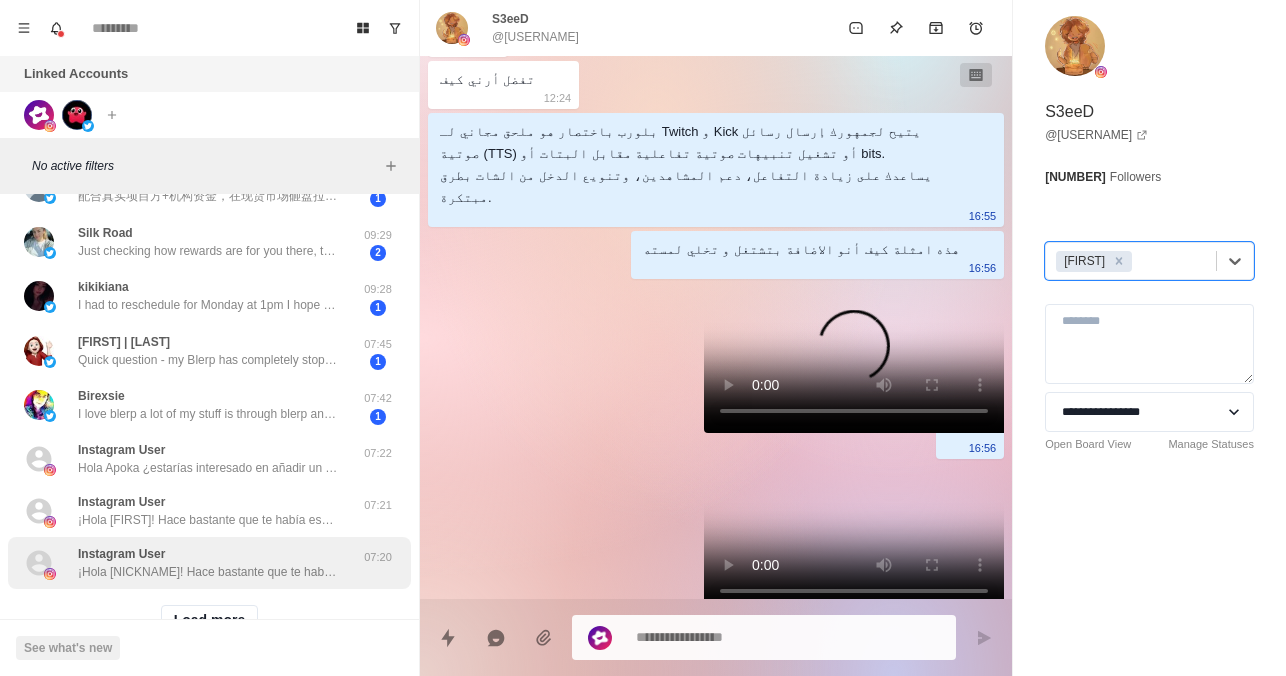 scroll, scrollTop: 1796, scrollLeft: 0, axis: vertical 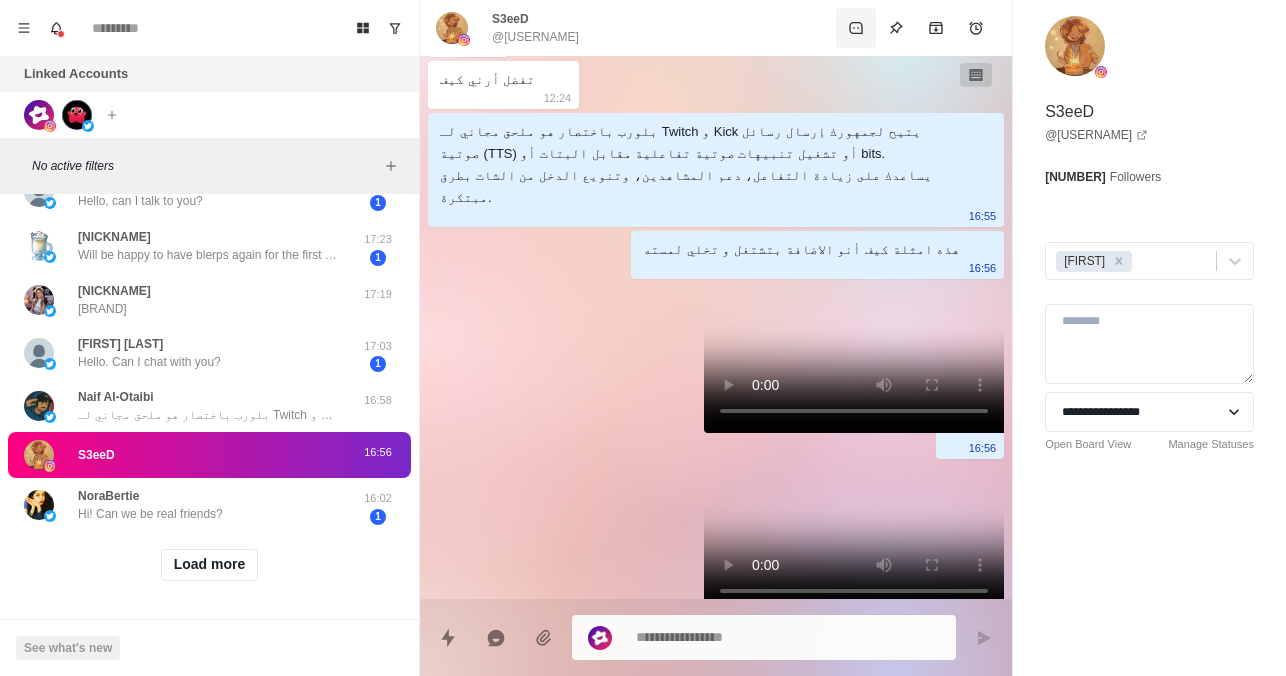 type on "*" 